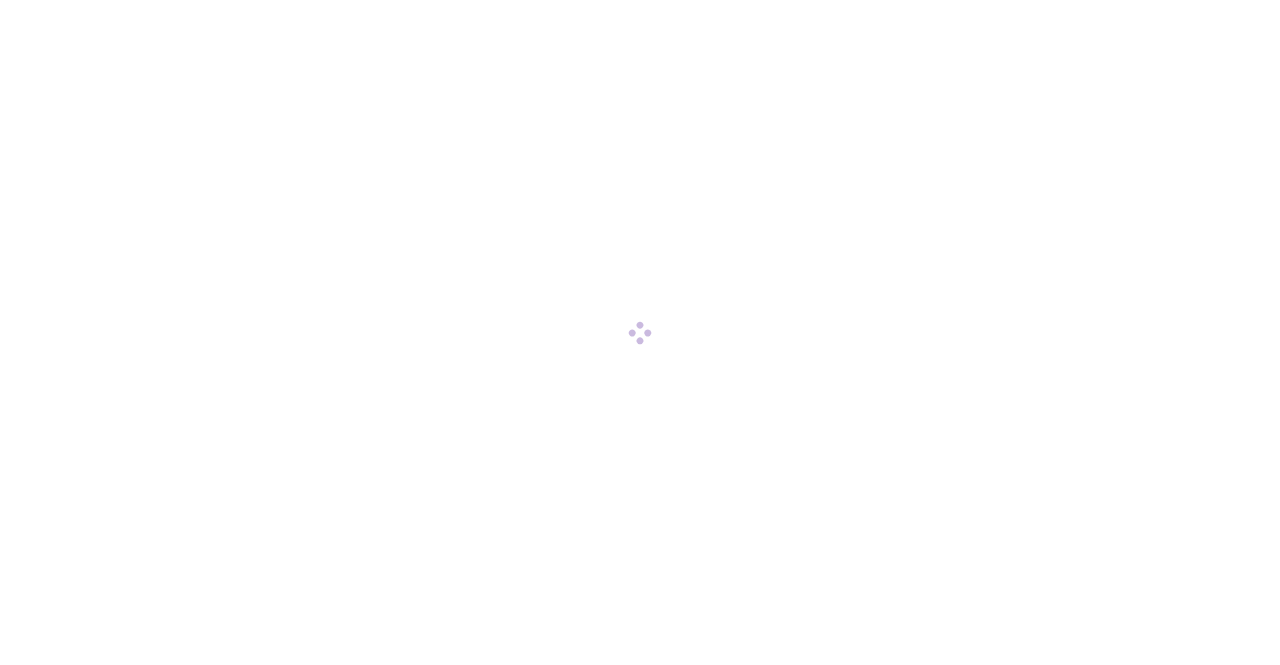 scroll, scrollTop: 0, scrollLeft: 0, axis: both 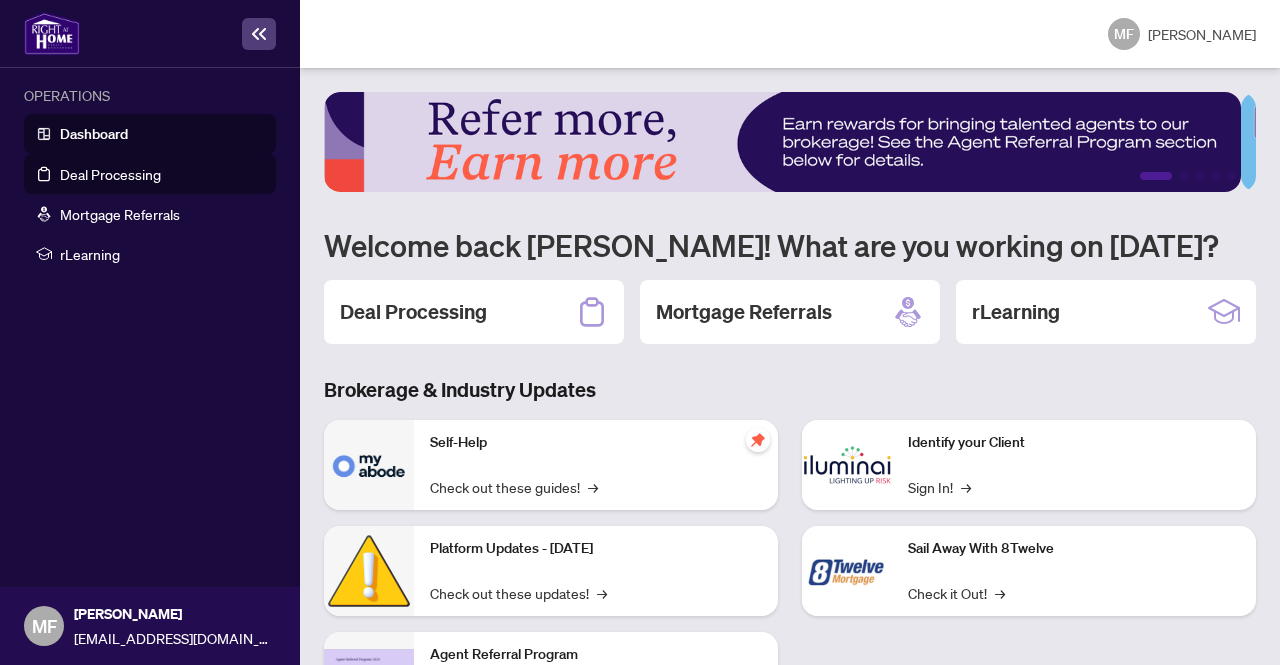 click on "Deal Processing" at bounding box center [110, 174] 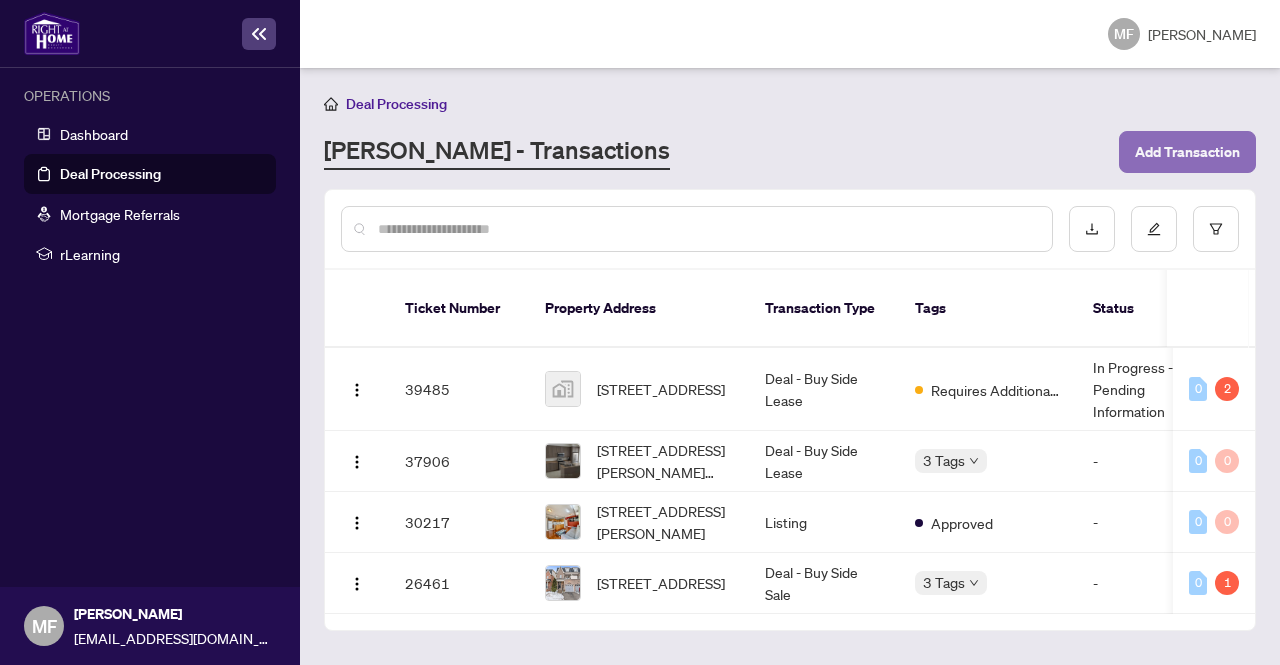 click on "Add Transaction" at bounding box center [1187, 152] 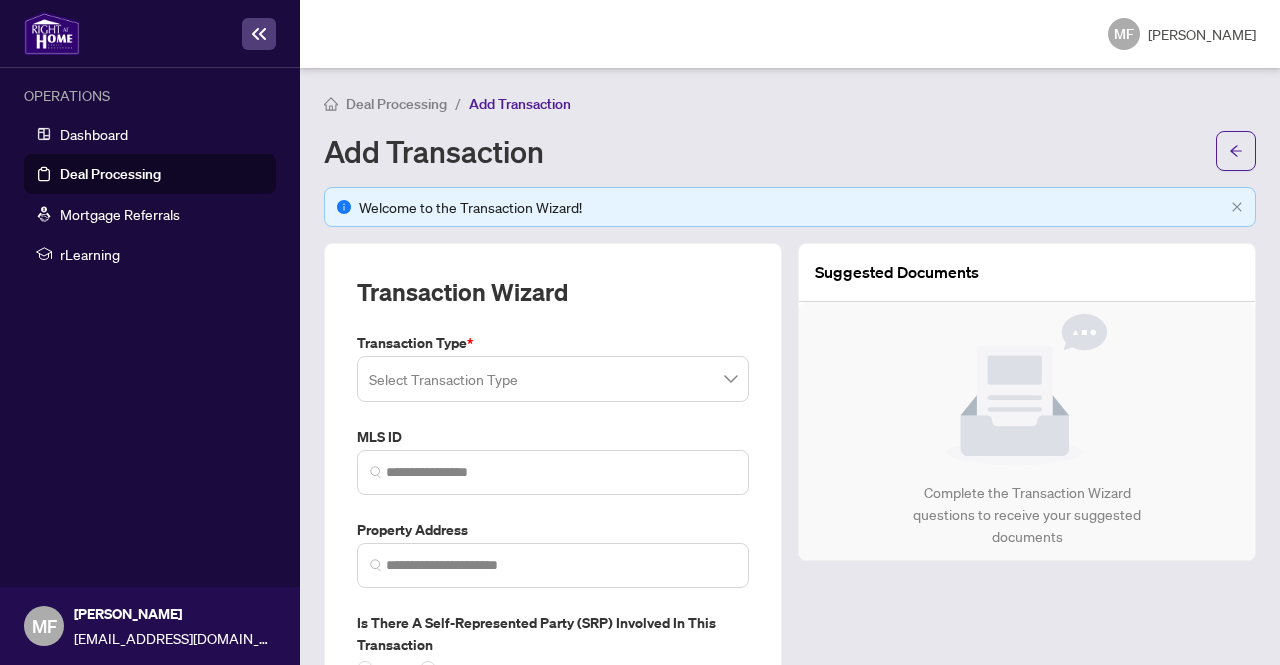 click on "Transaction Type * Select Transaction Type" at bounding box center [553, 367] 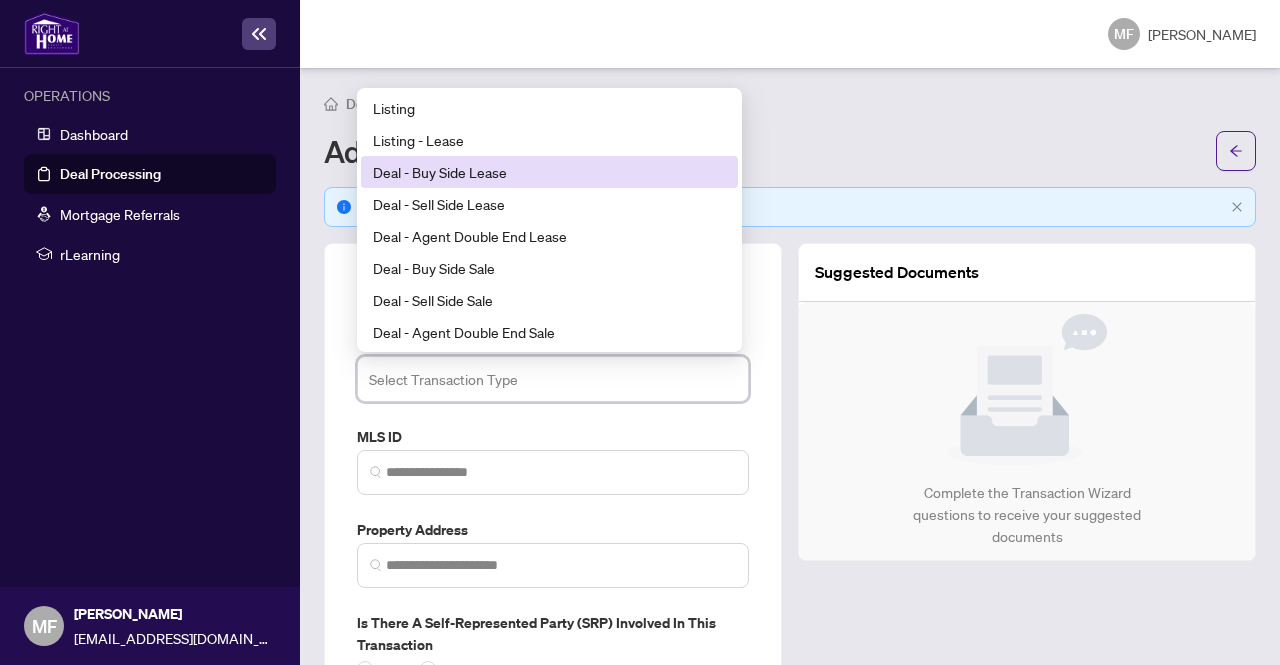 click on "Deal - Buy Side Lease" at bounding box center [549, 172] 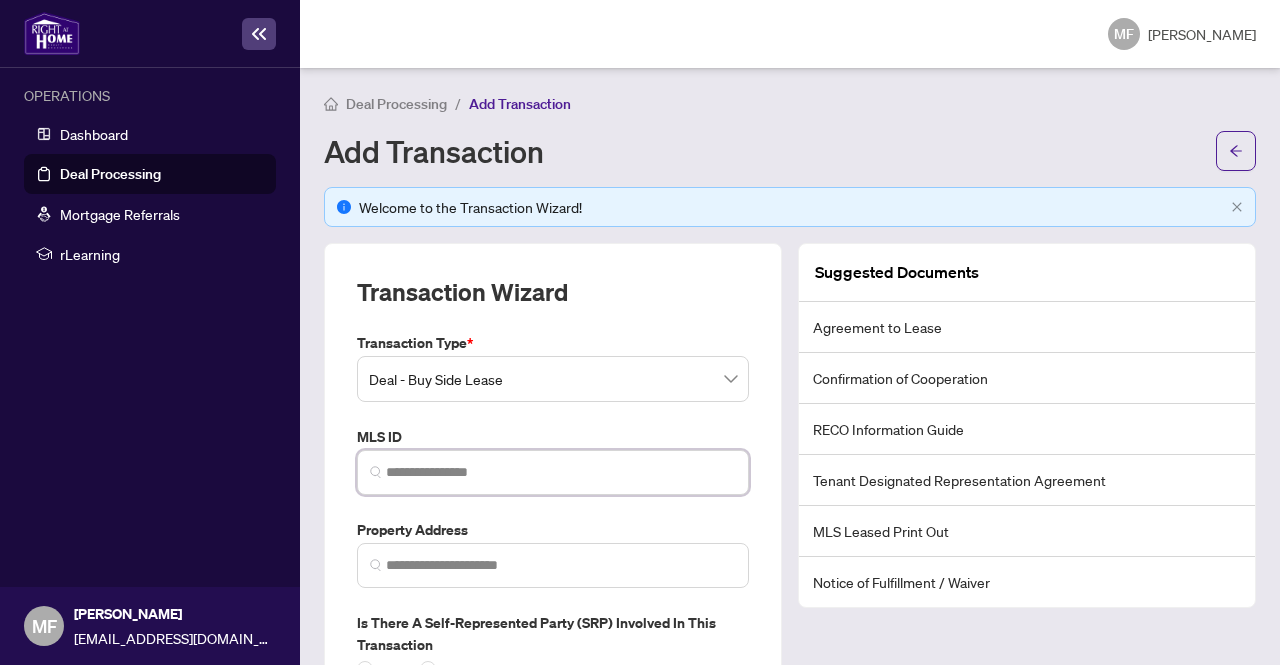 click at bounding box center [561, 472] 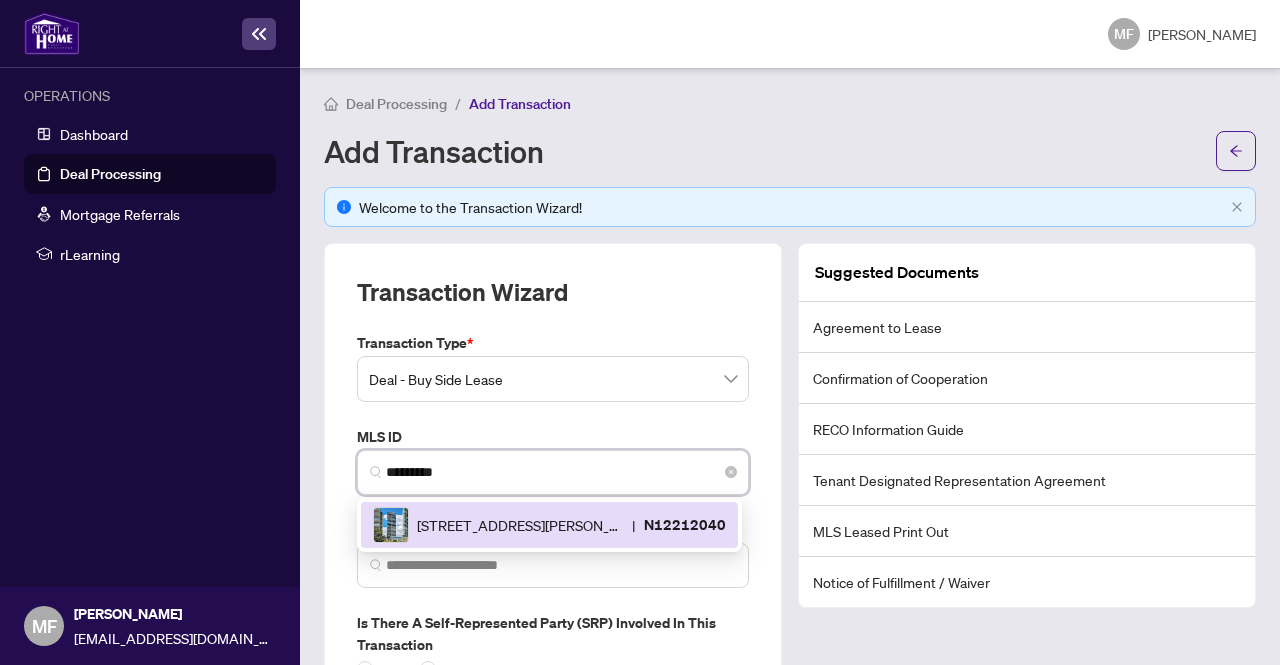 click on "[STREET_ADDRESS][GEOGRAPHIC_DATA][PERSON_NAME]" at bounding box center [549, 525] 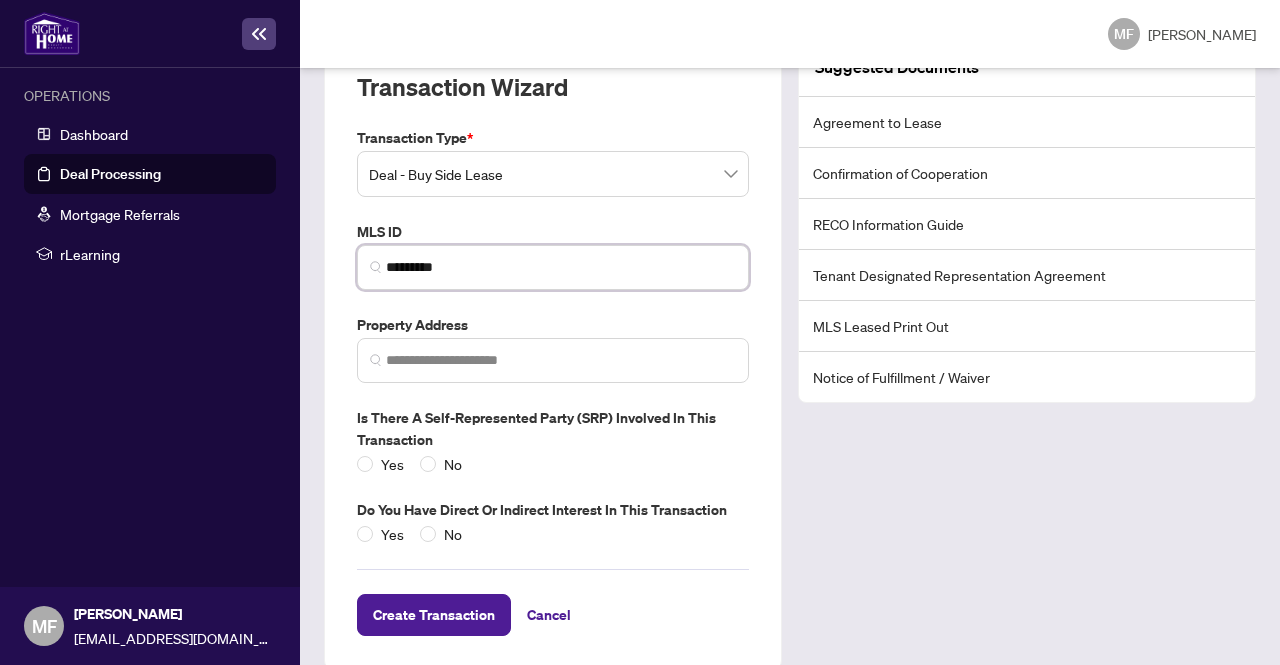 scroll, scrollTop: 211, scrollLeft: 0, axis: vertical 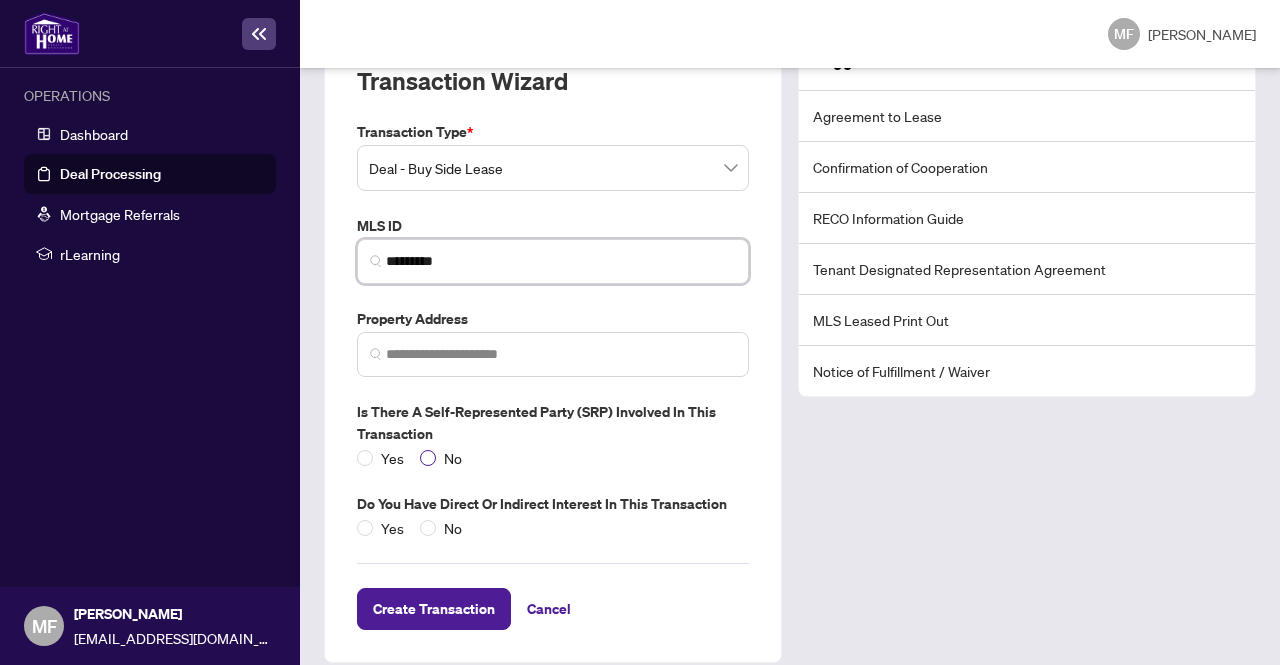 type on "*********" 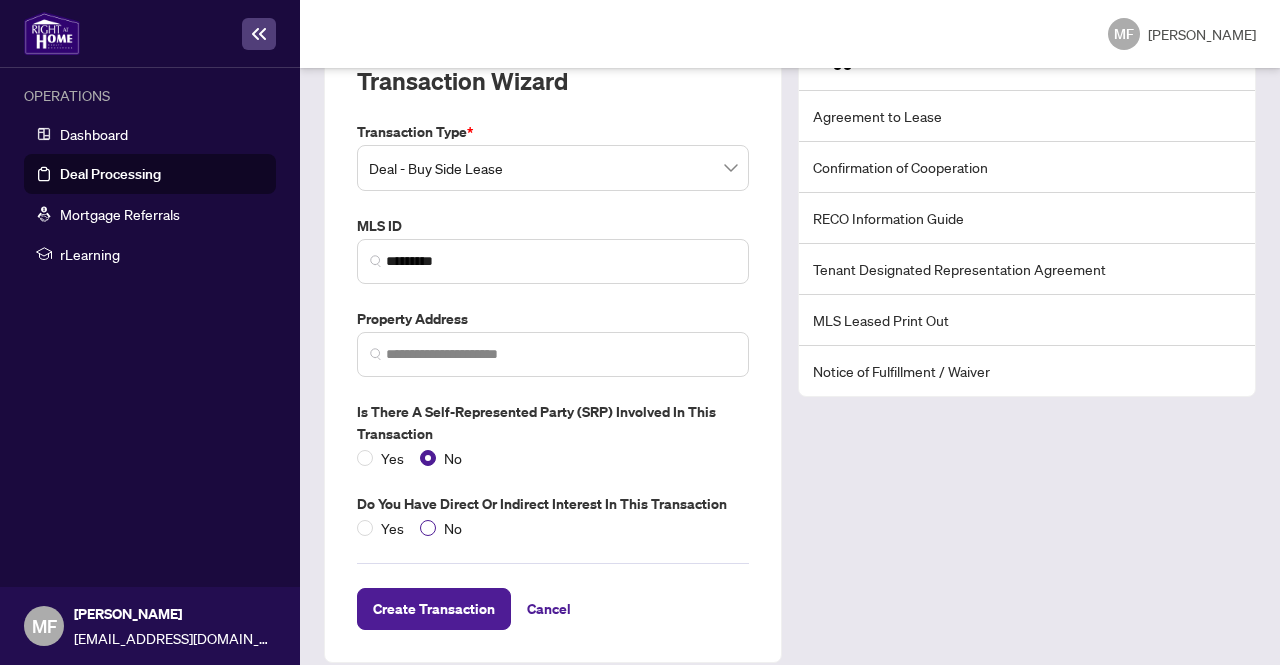 click on "No" at bounding box center [453, 528] 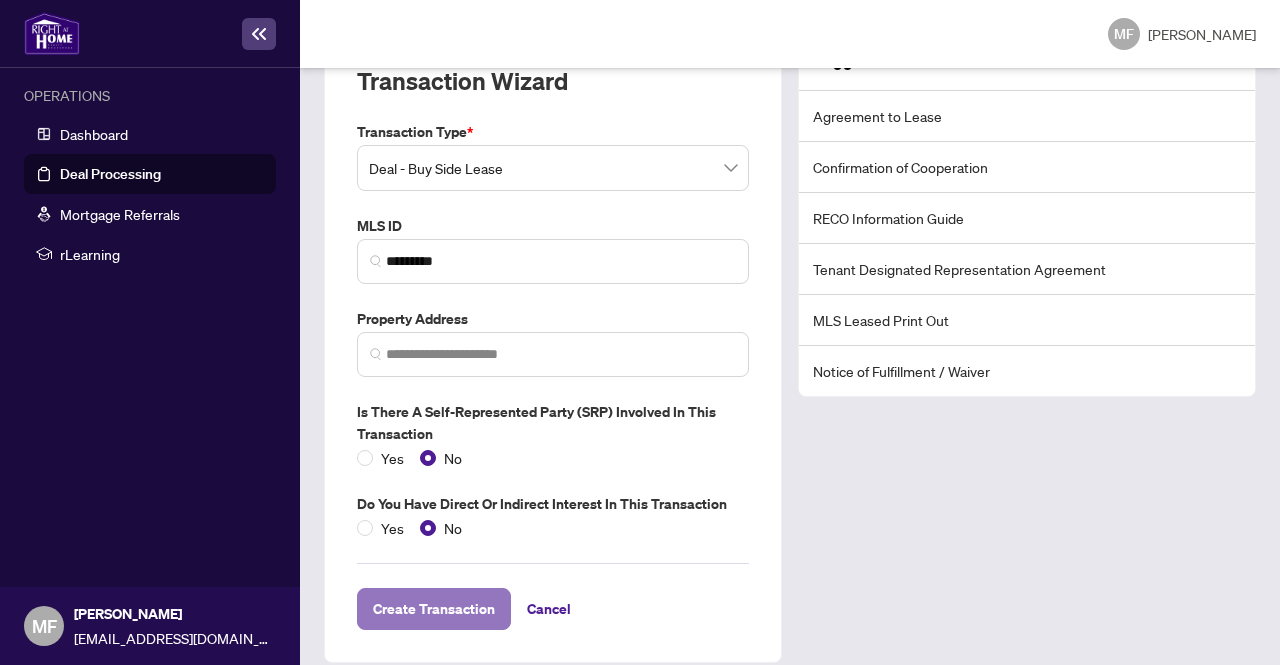 click on "Create Transaction" at bounding box center (434, 609) 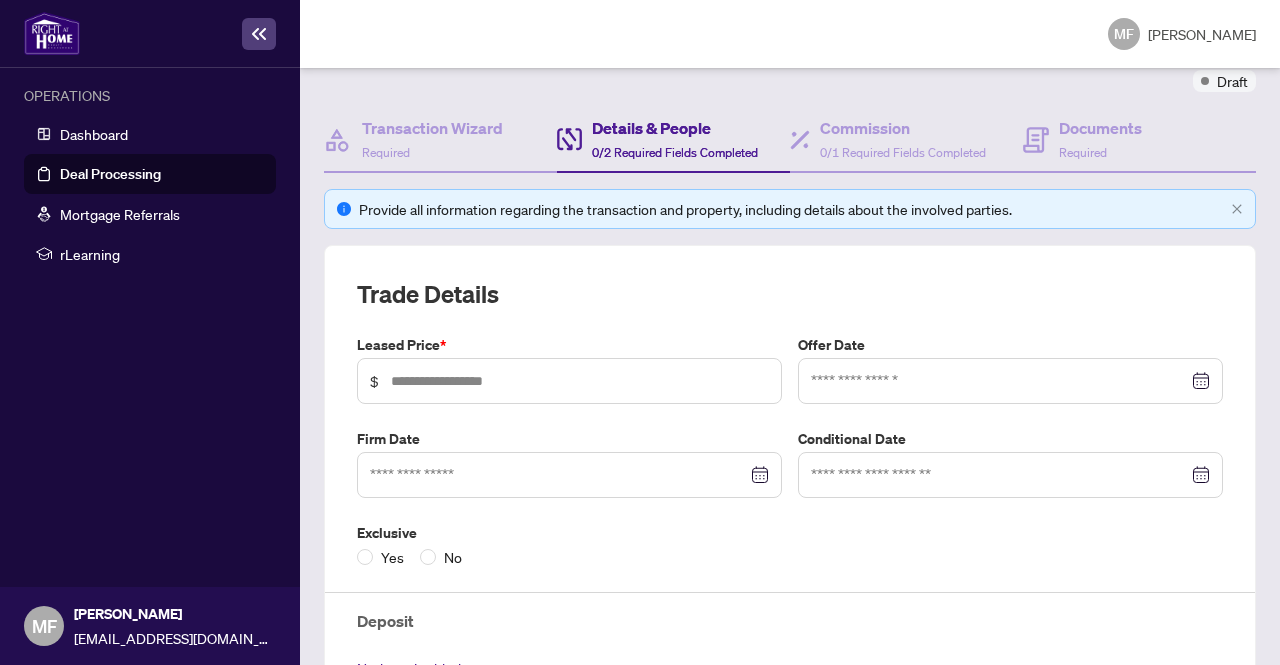 scroll, scrollTop: 170, scrollLeft: 0, axis: vertical 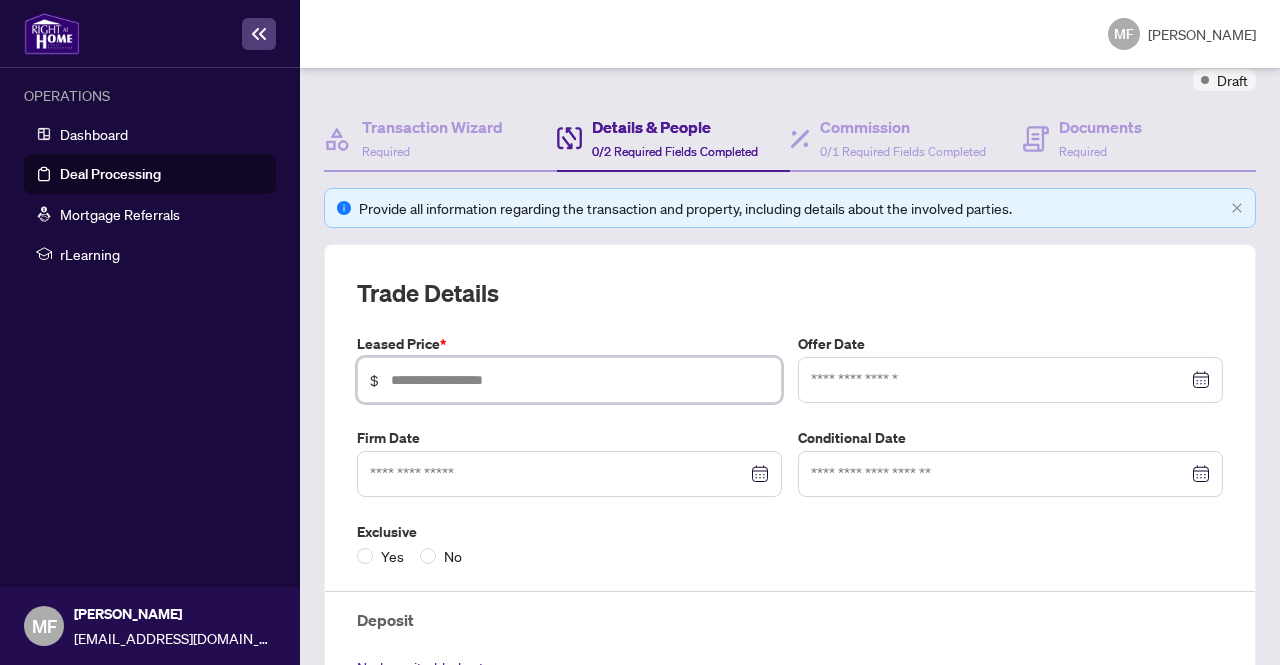 click at bounding box center [580, 380] 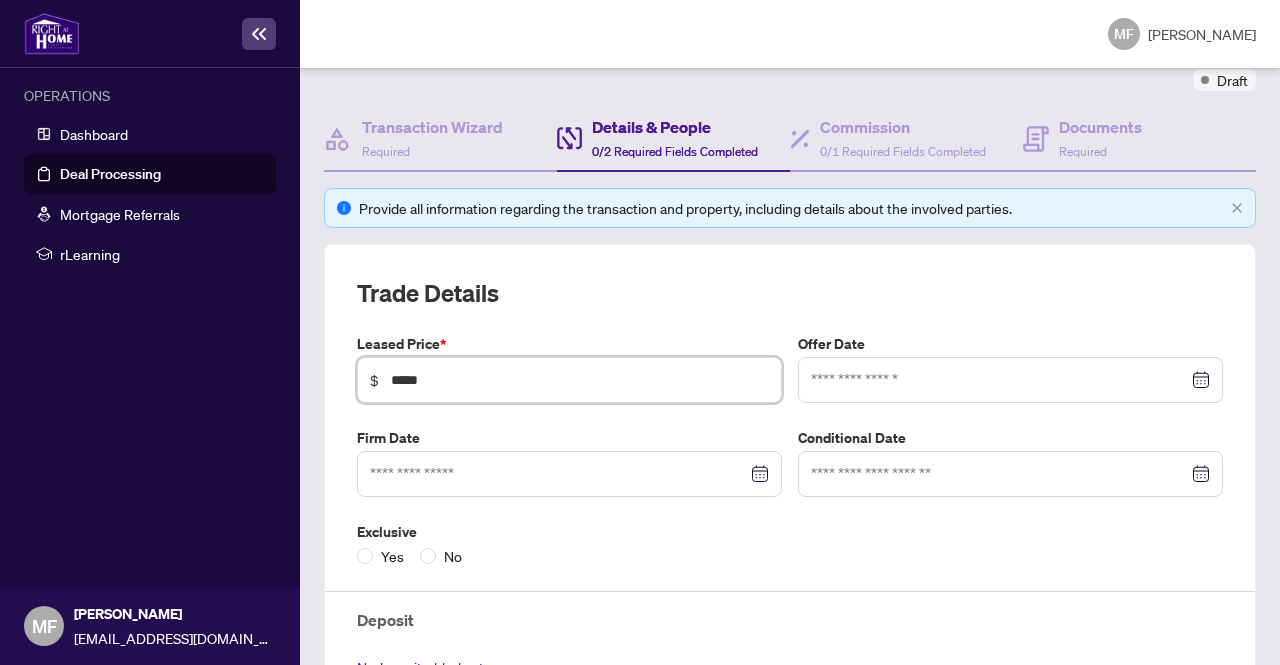 type on "*****" 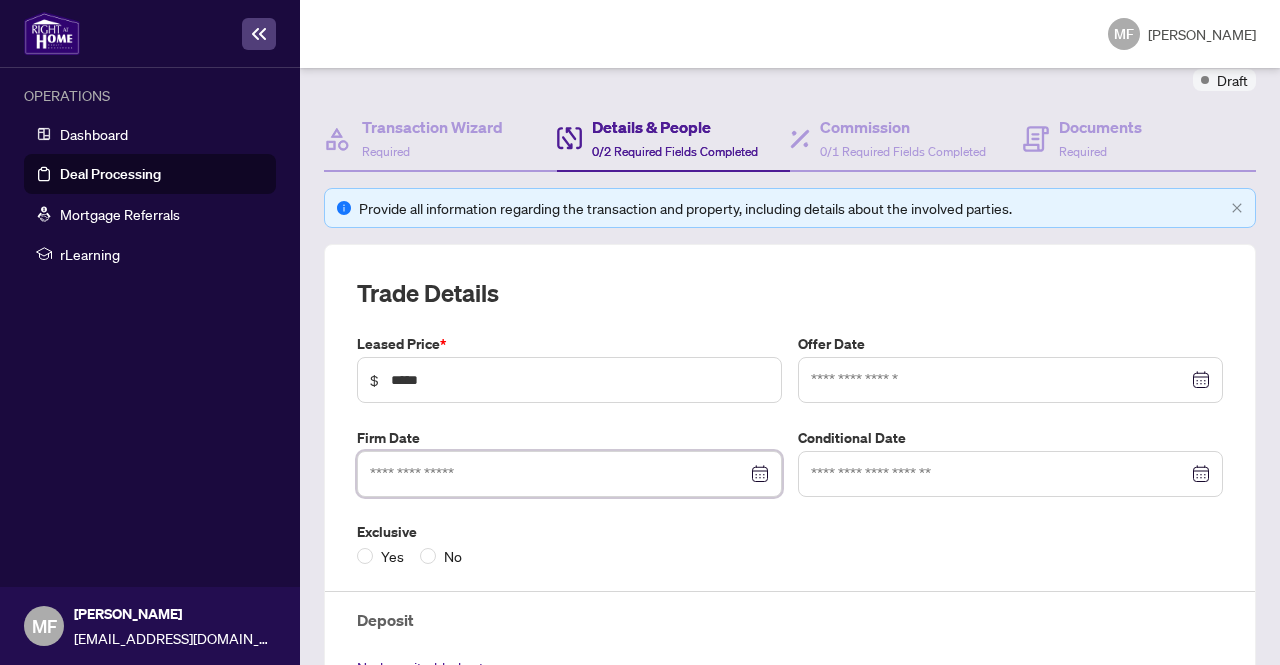 click at bounding box center [558, 474] 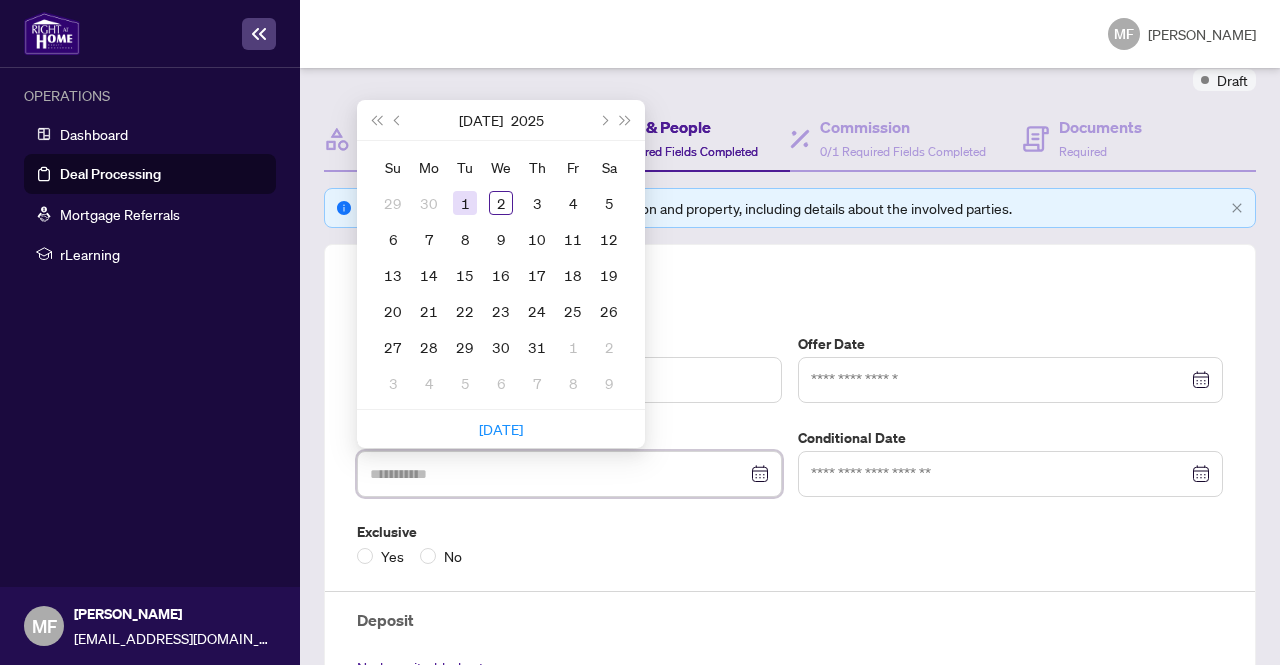 type on "**********" 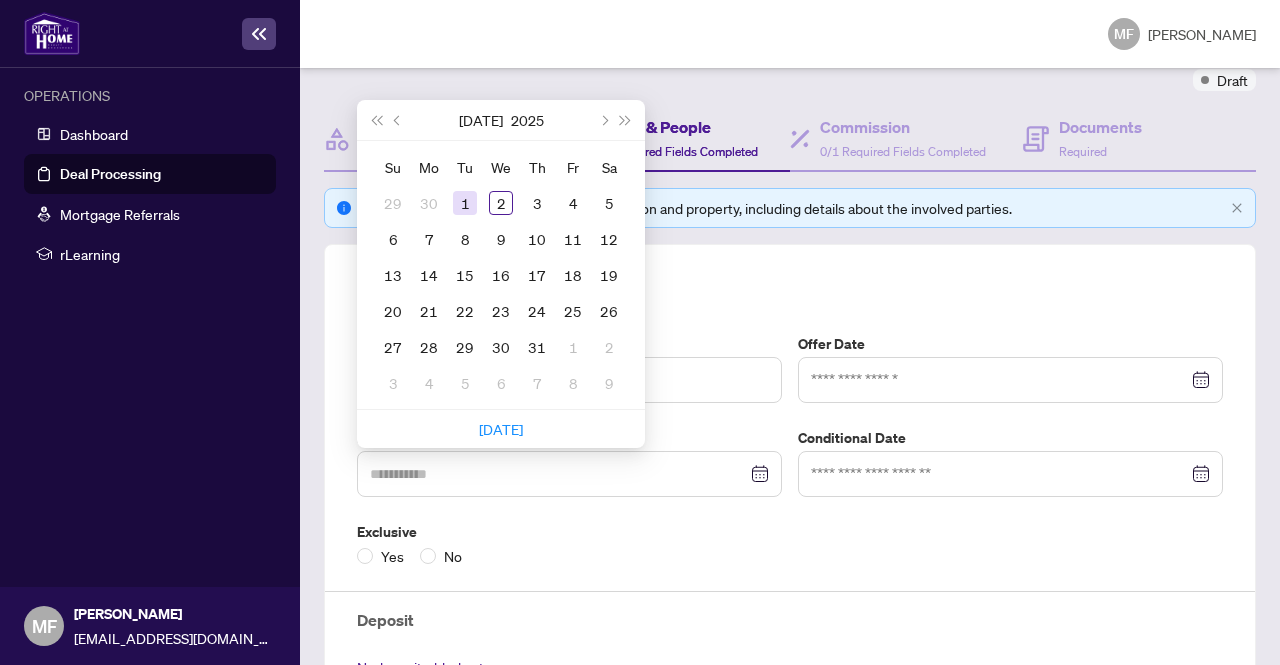 click on "1" at bounding box center (465, 203) 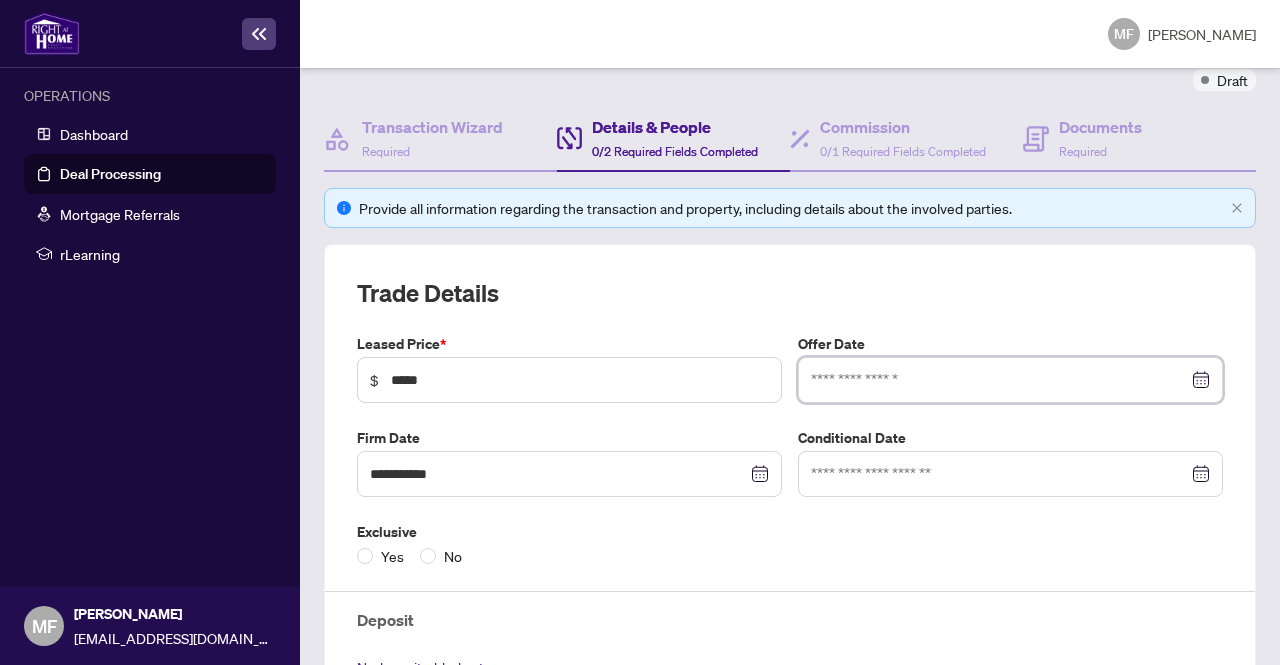 click at bounding box center (999, 380) 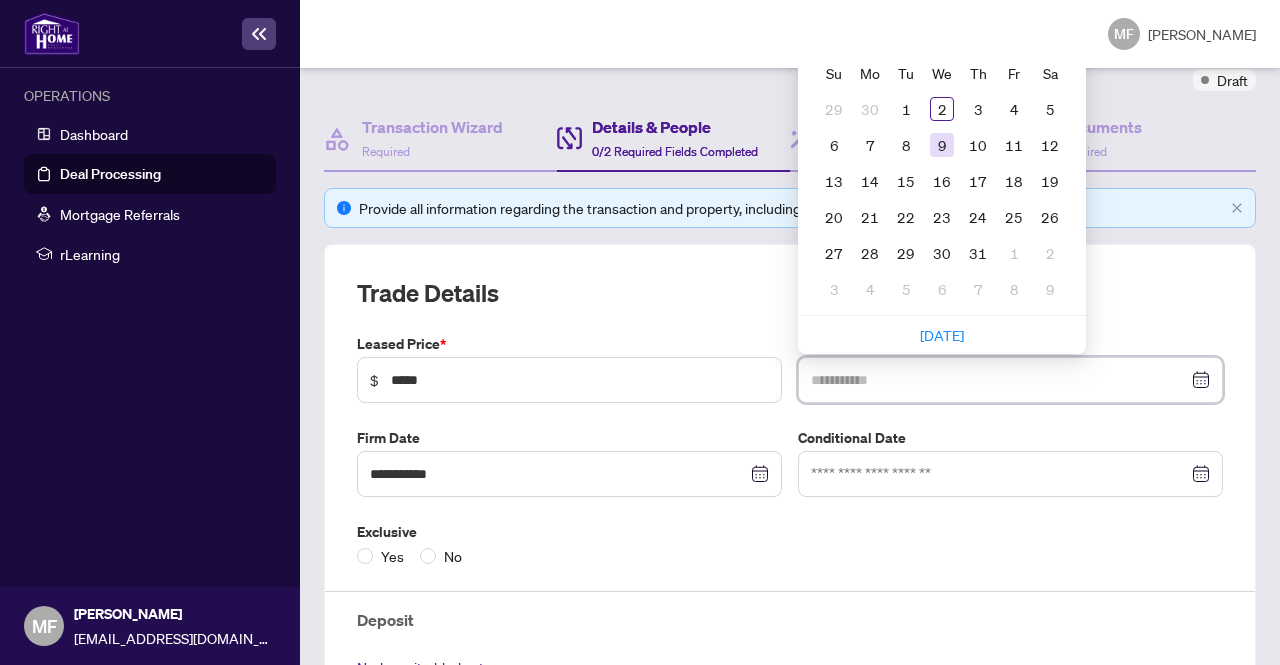type on "**********" 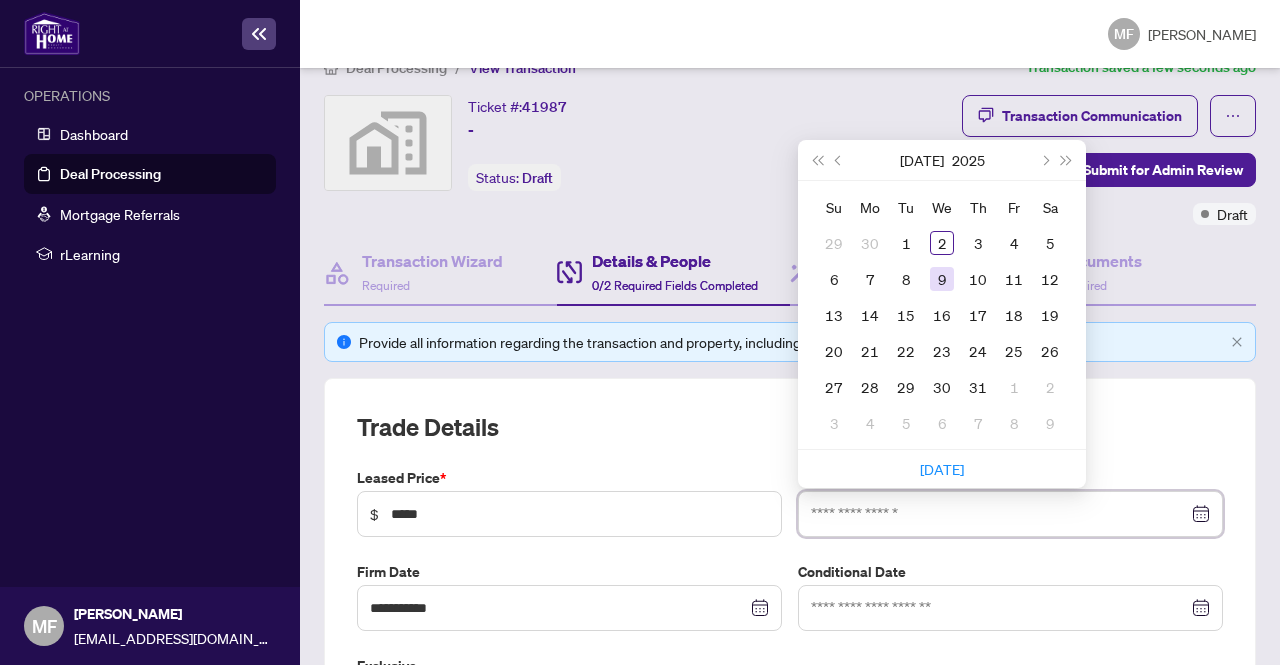 scroll, scrollTop: 35, scrollLeft: 0, axis: vertical 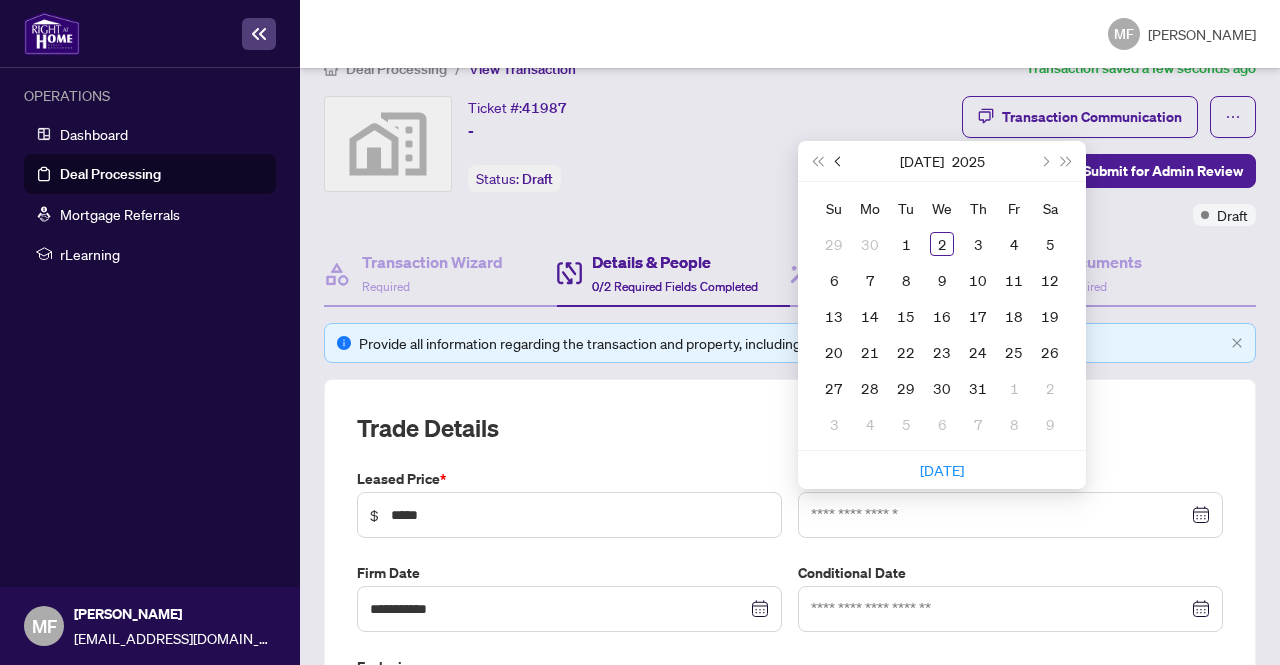 click at bounding box center (839, 161) 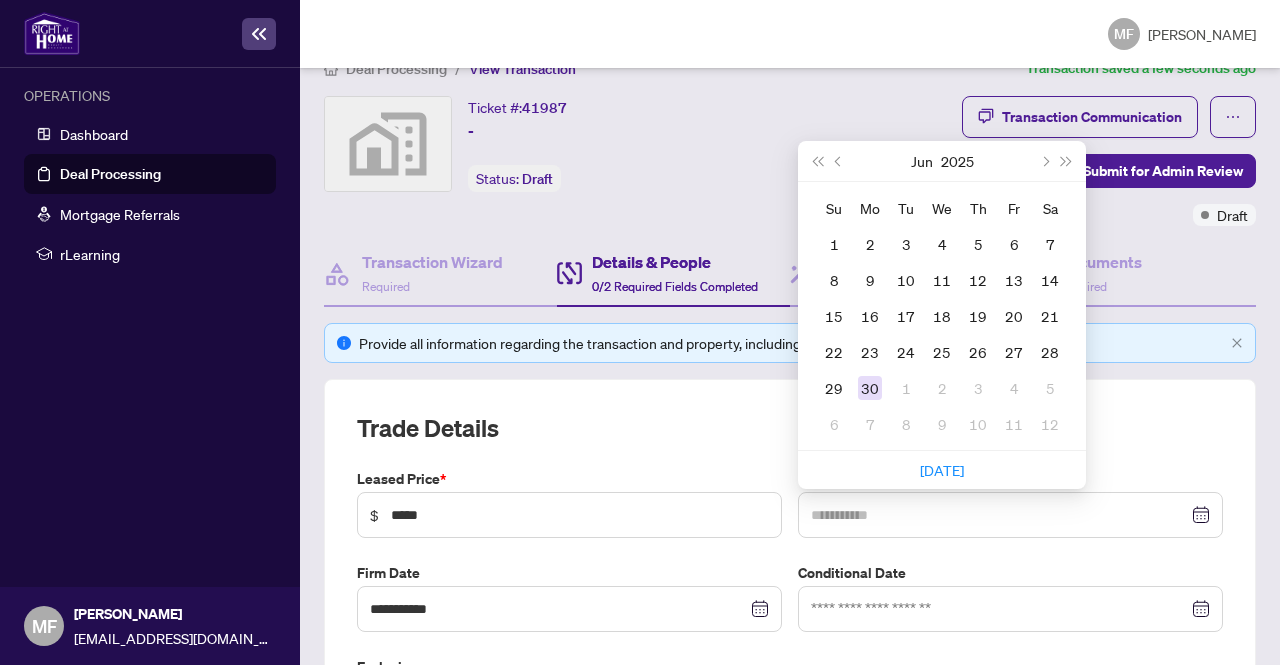type on "**********" 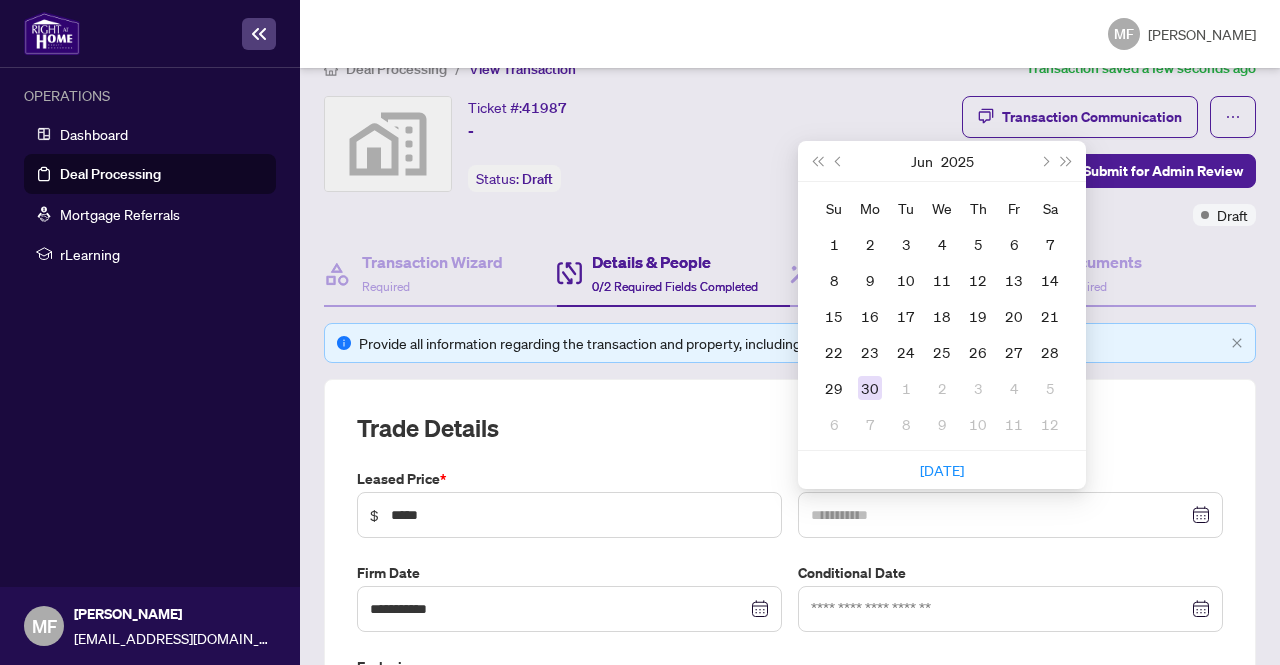click on "30" at bounding box center [870, 388] 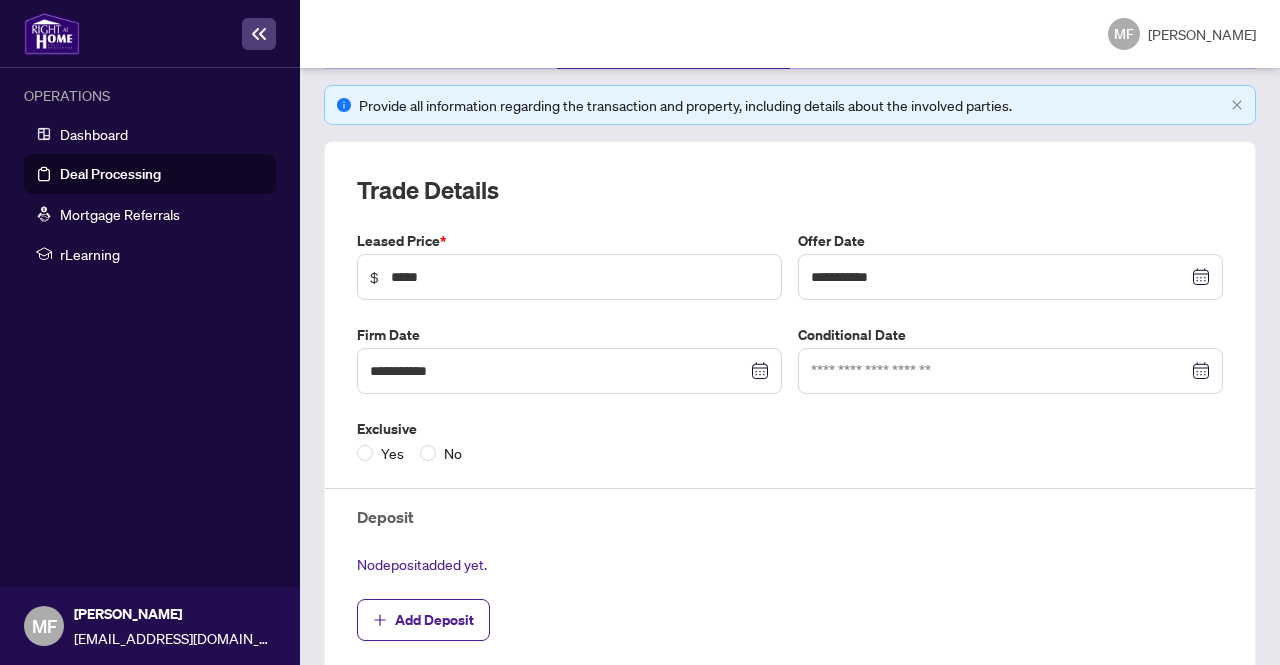 scroll, scrollTop: 280, scrollLeft: 0, axis: vertical 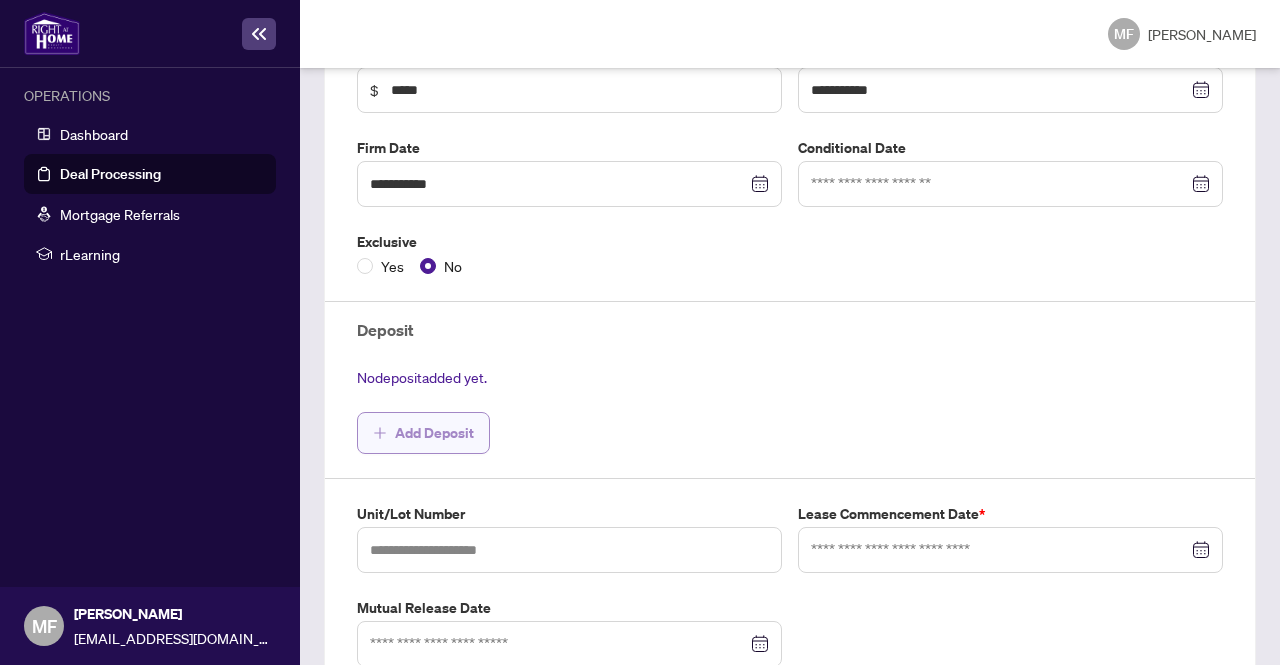 click on "Add Deposit" at bounding box center (434, 433) 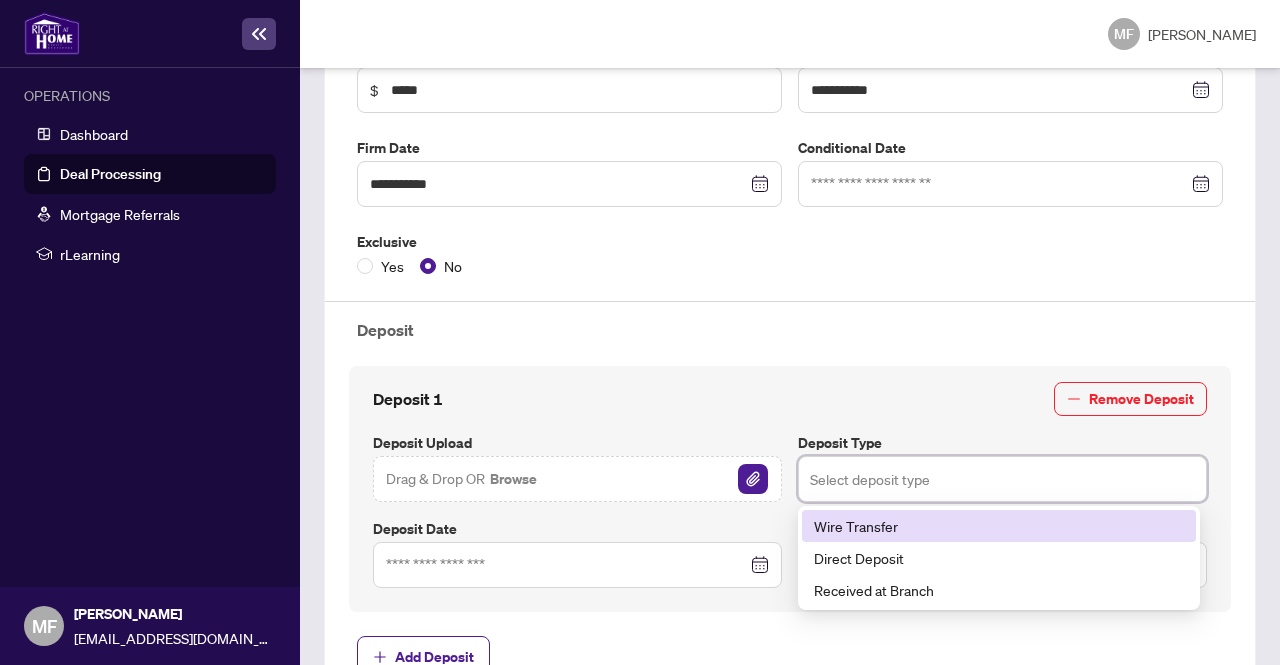 click at bounding box center (1002, 479) 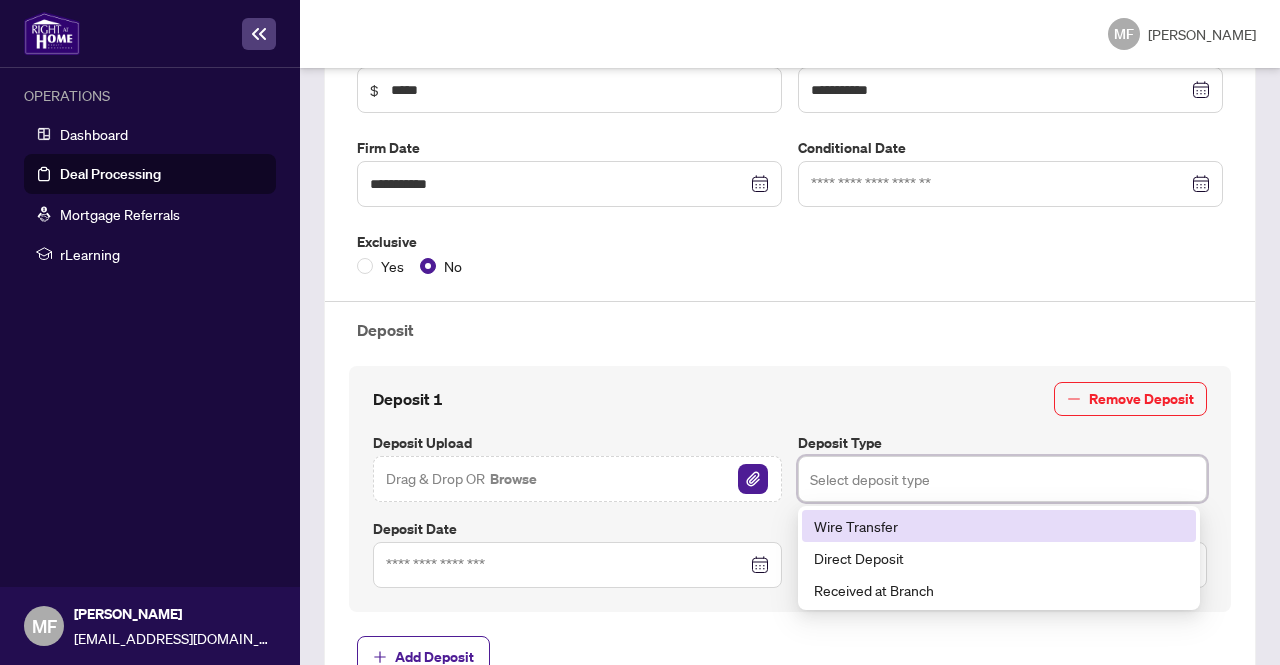 click on "Wire Transfer" at bounding box center [999, 526] 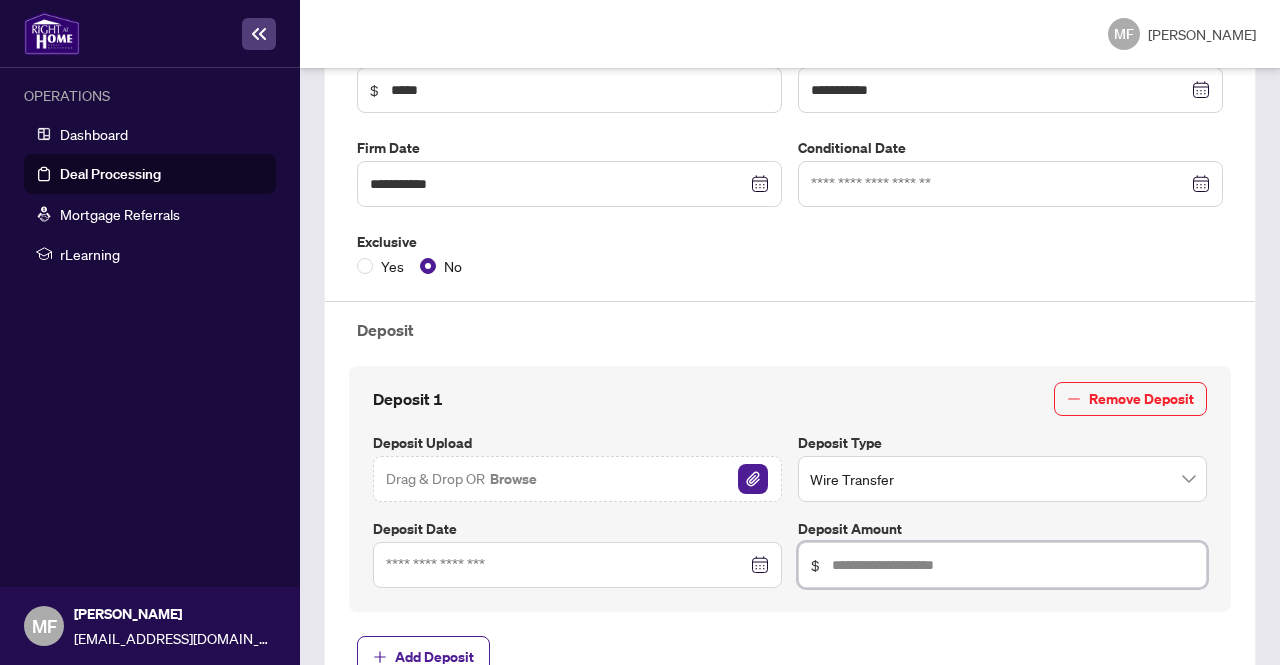 click at bounding box center (1013, 565) 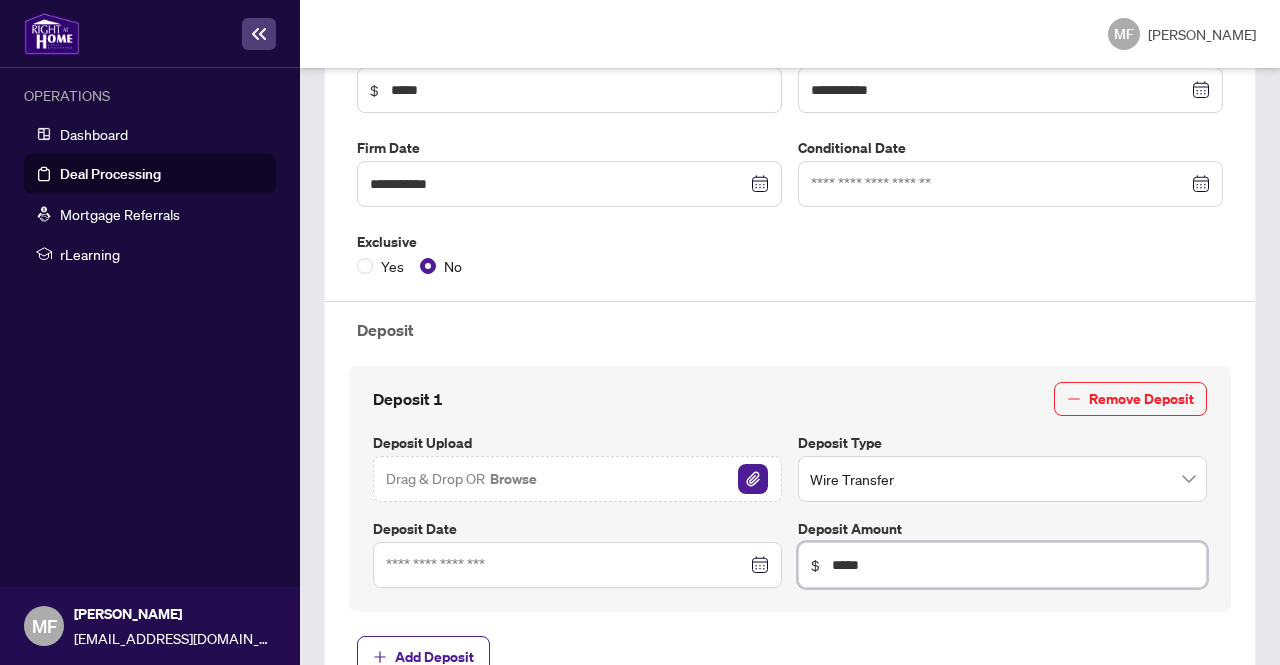 type on "*****" 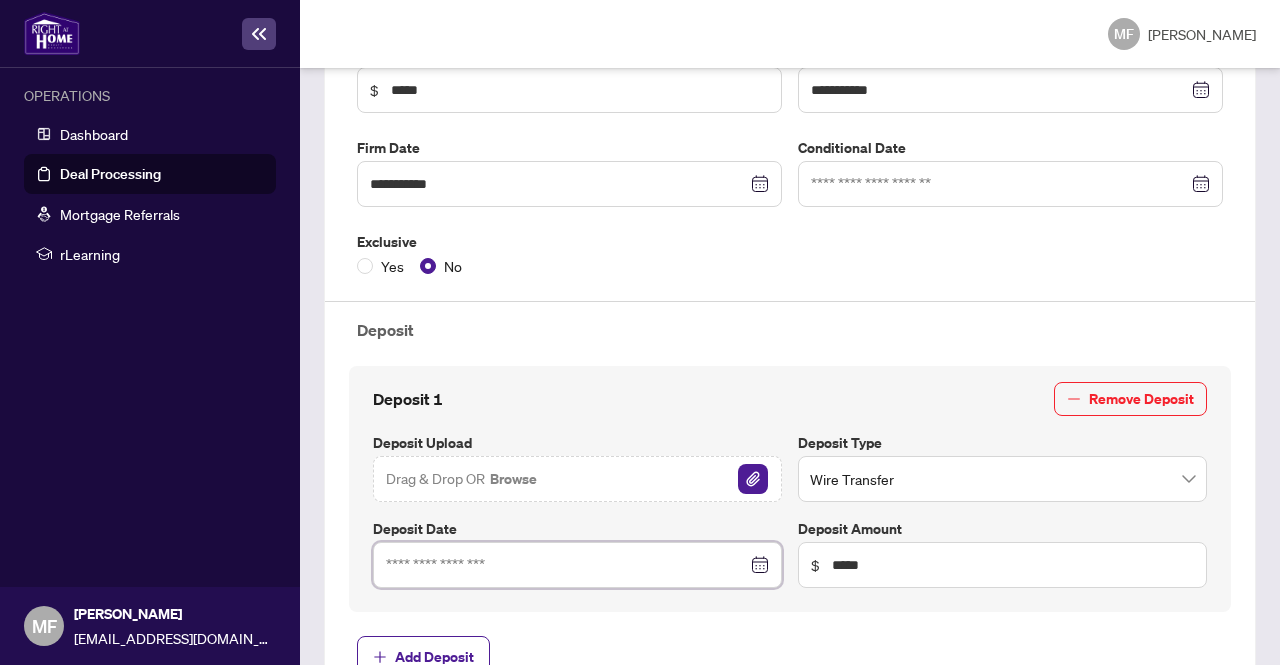 click at bounding box center [566, 565] 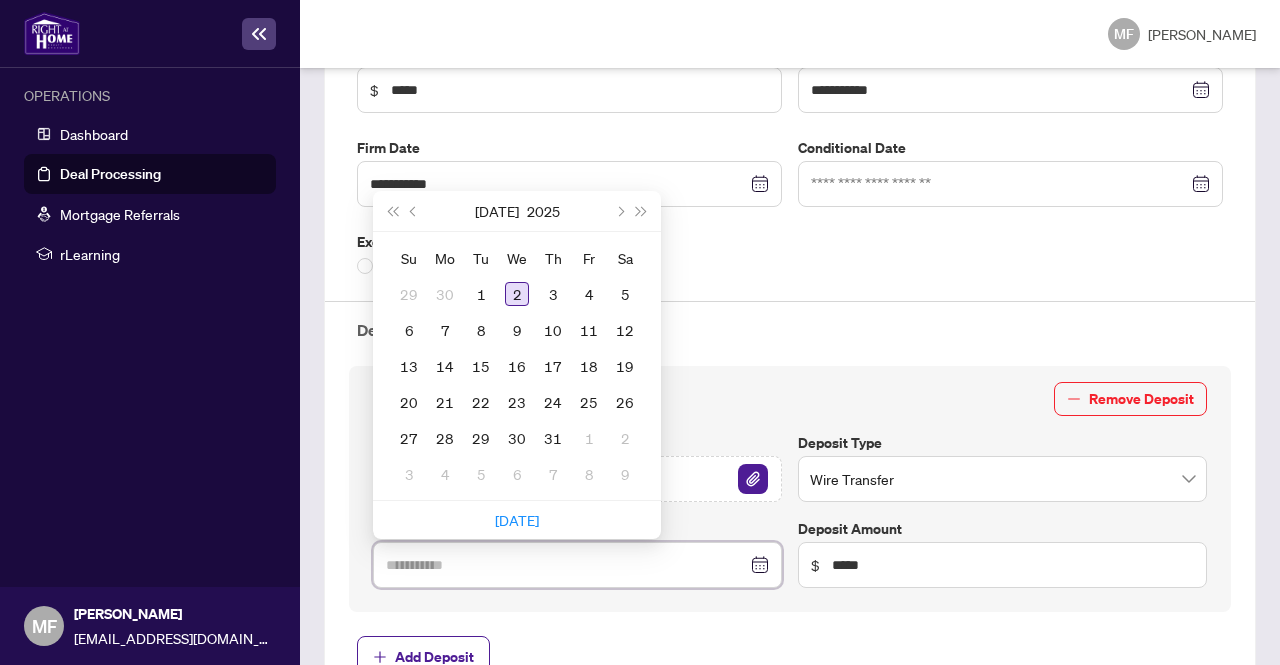 type on "**********" 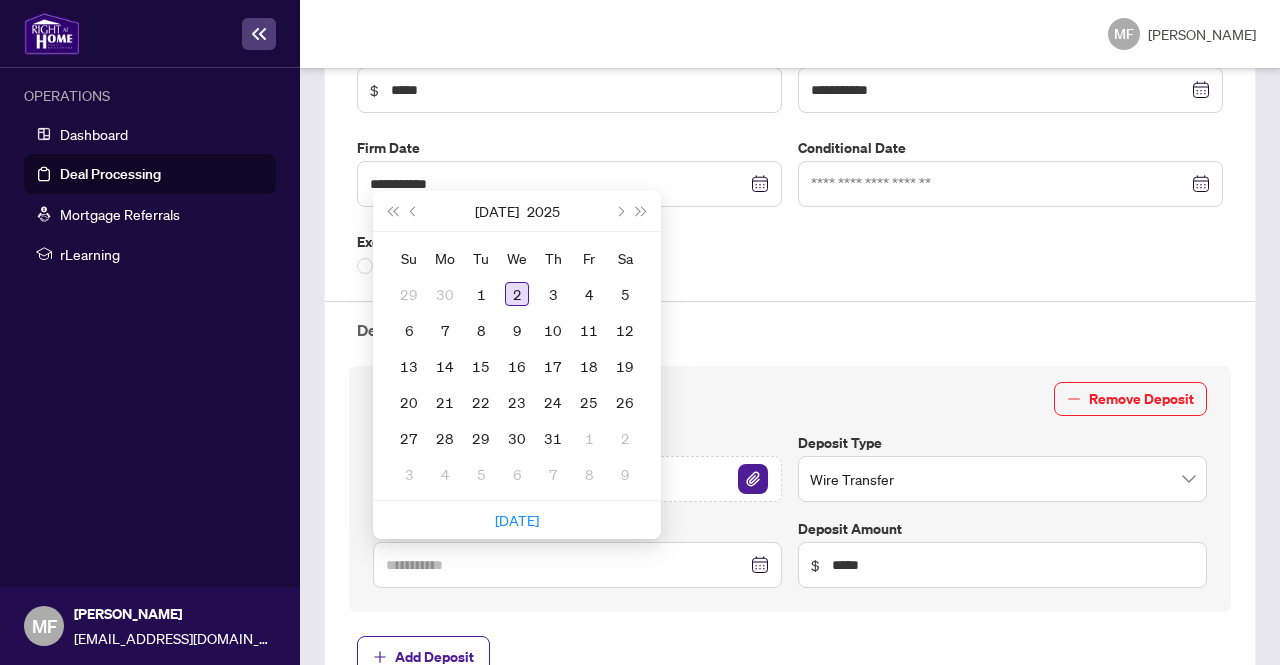 click on "2" at bounding box center (517, 294) 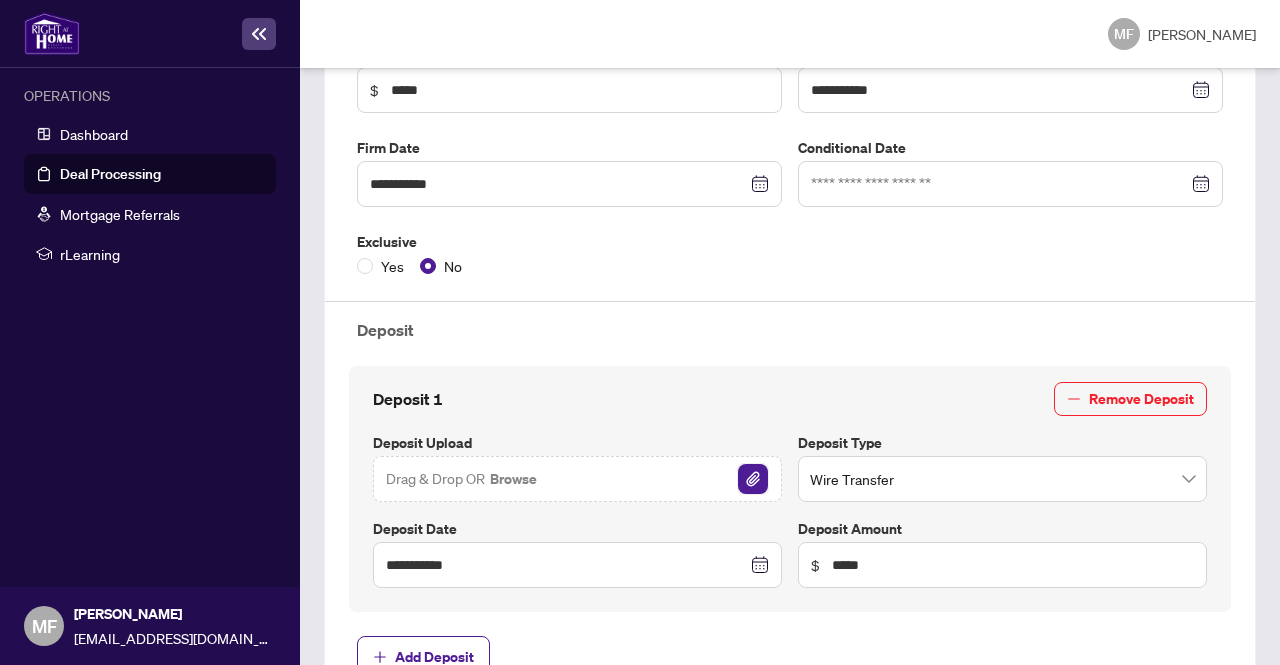 click at bounding box center (753, 479) 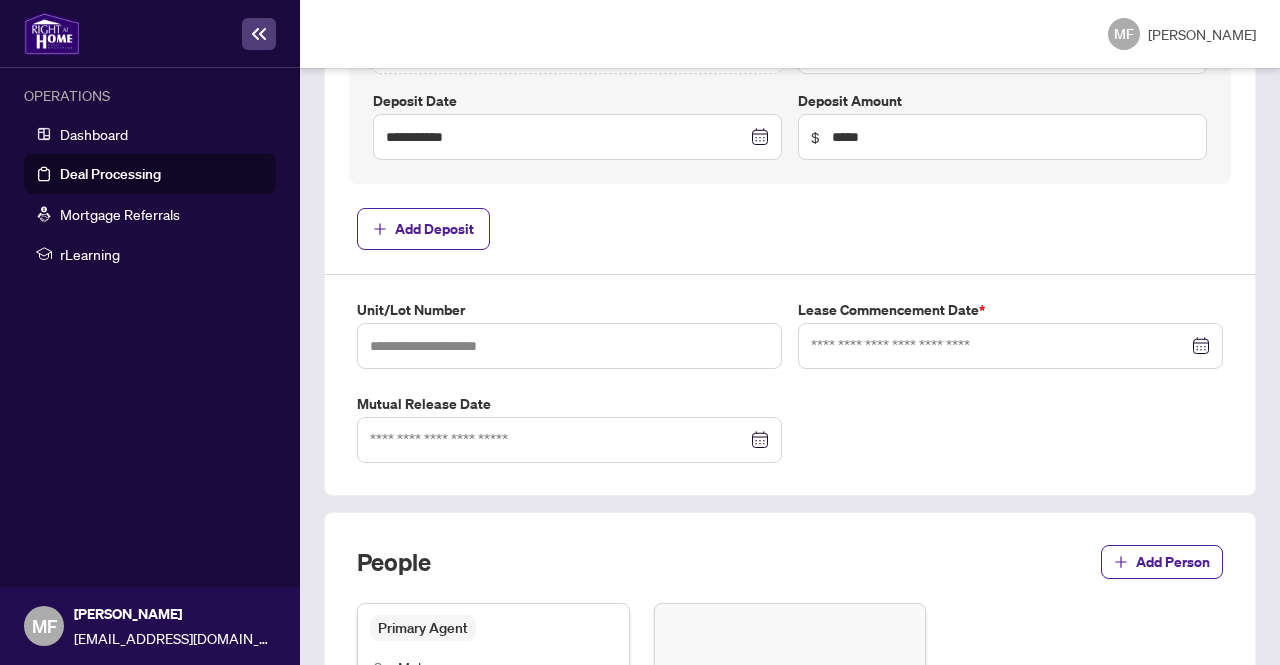 scroll, scrollTop: 889, scrollLeft: 0, axis: vertical 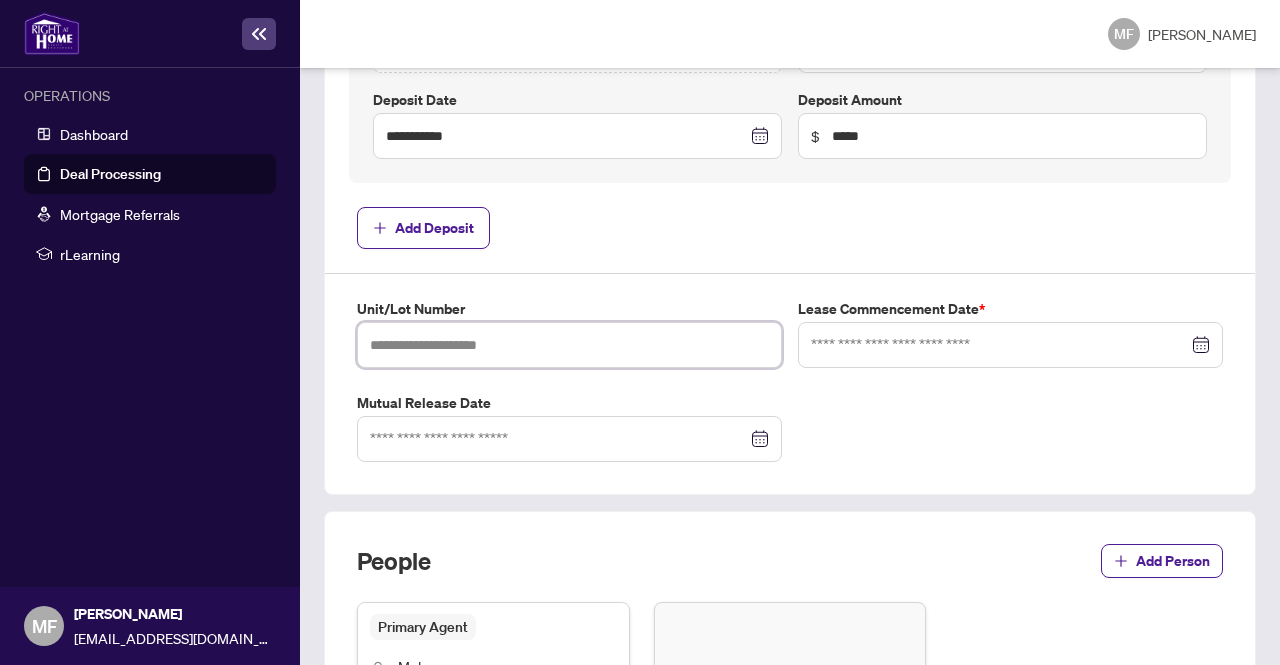 click at bounding box center [569, 345] 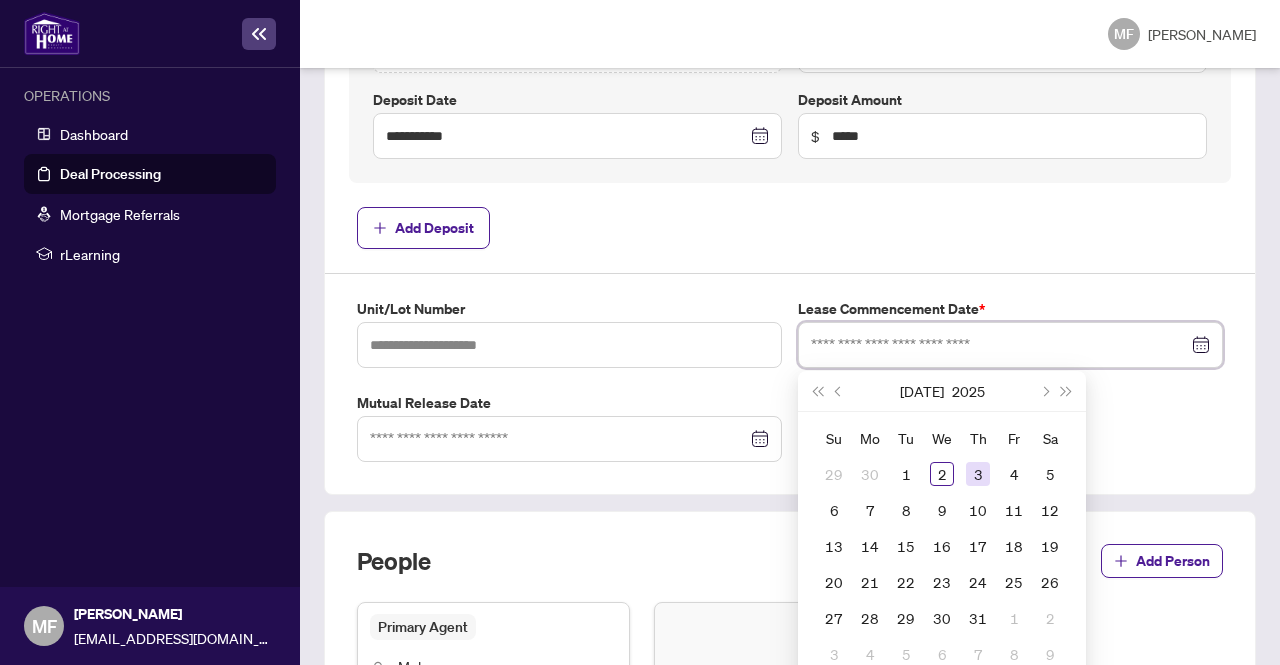 type on "**********" 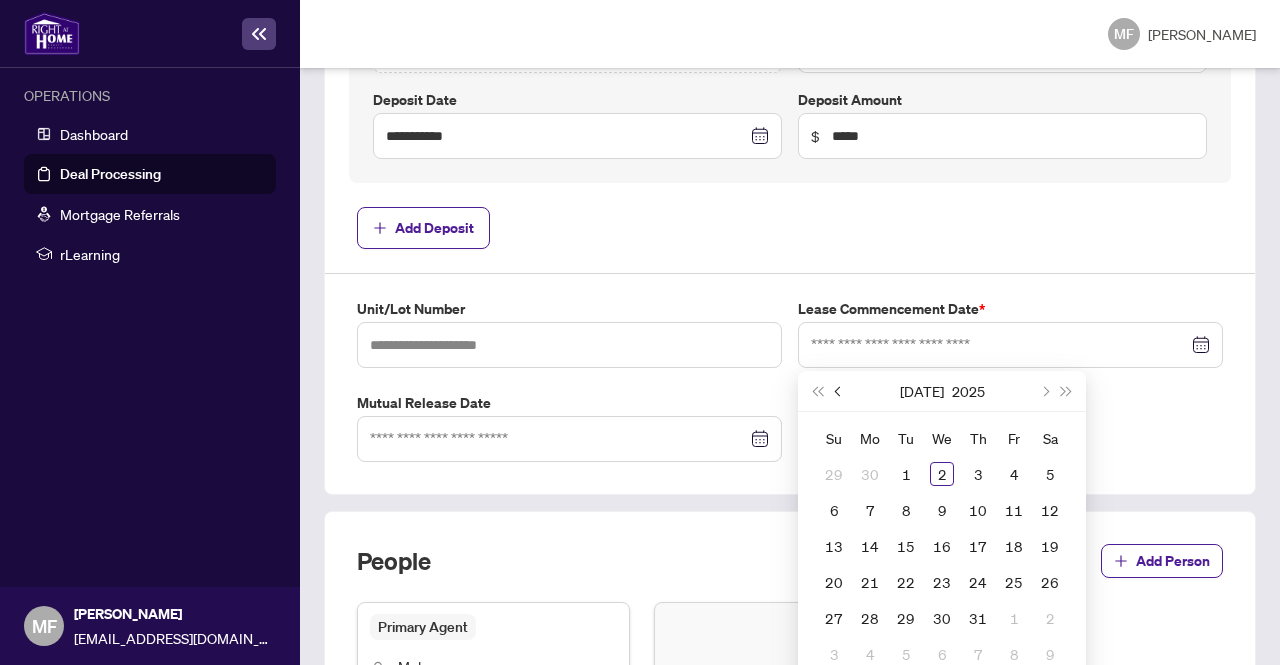 click at bounding box center [839, 391] 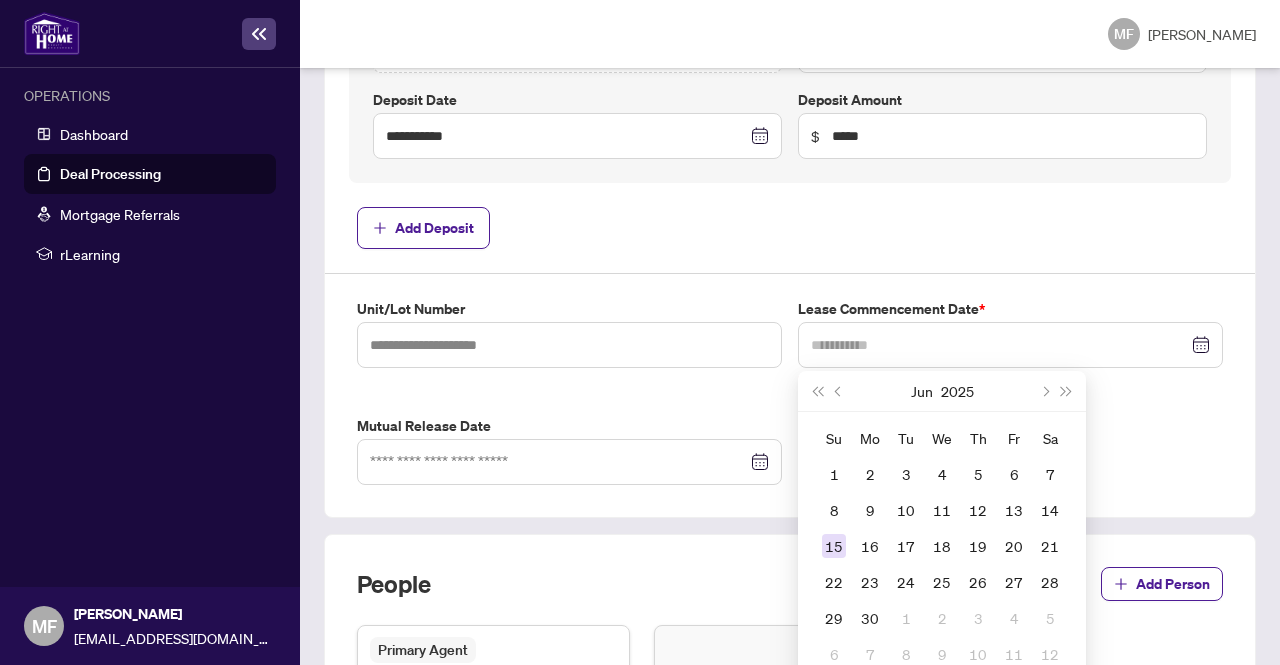 click on "15" at bounding box center (834, 546) 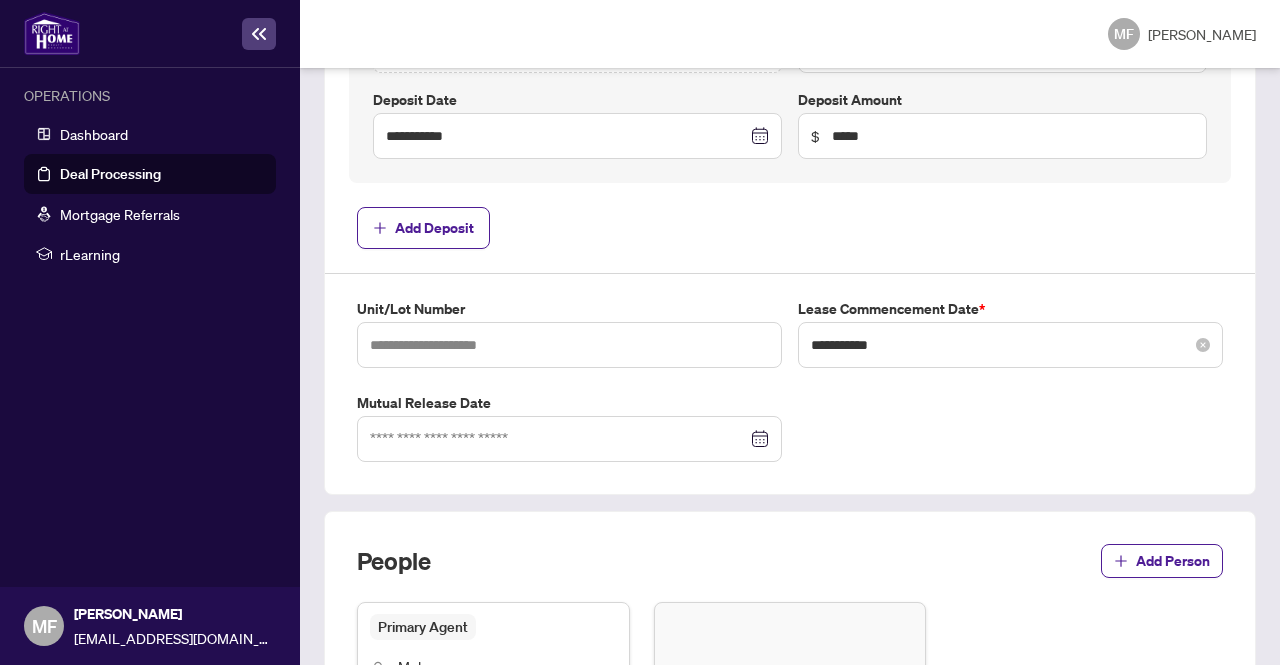 click on "**********" at bounding box center [1010, 345] 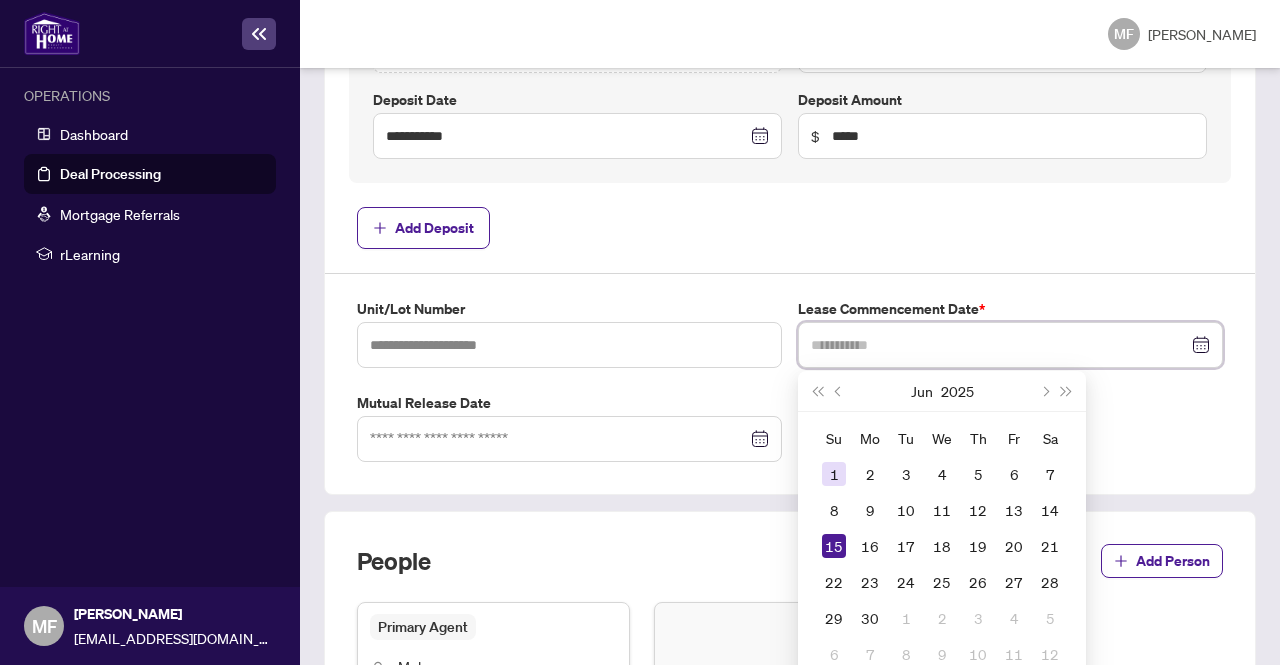 type on "**********" 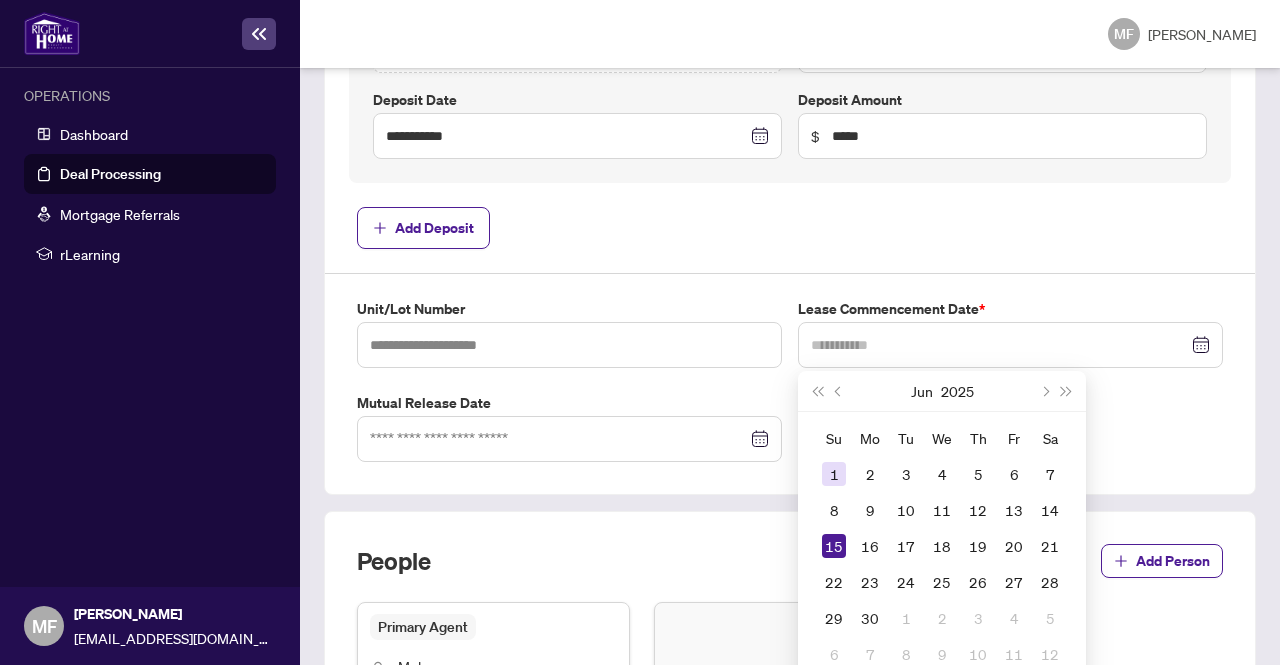 click on "1" at bounding box center [834, 474] 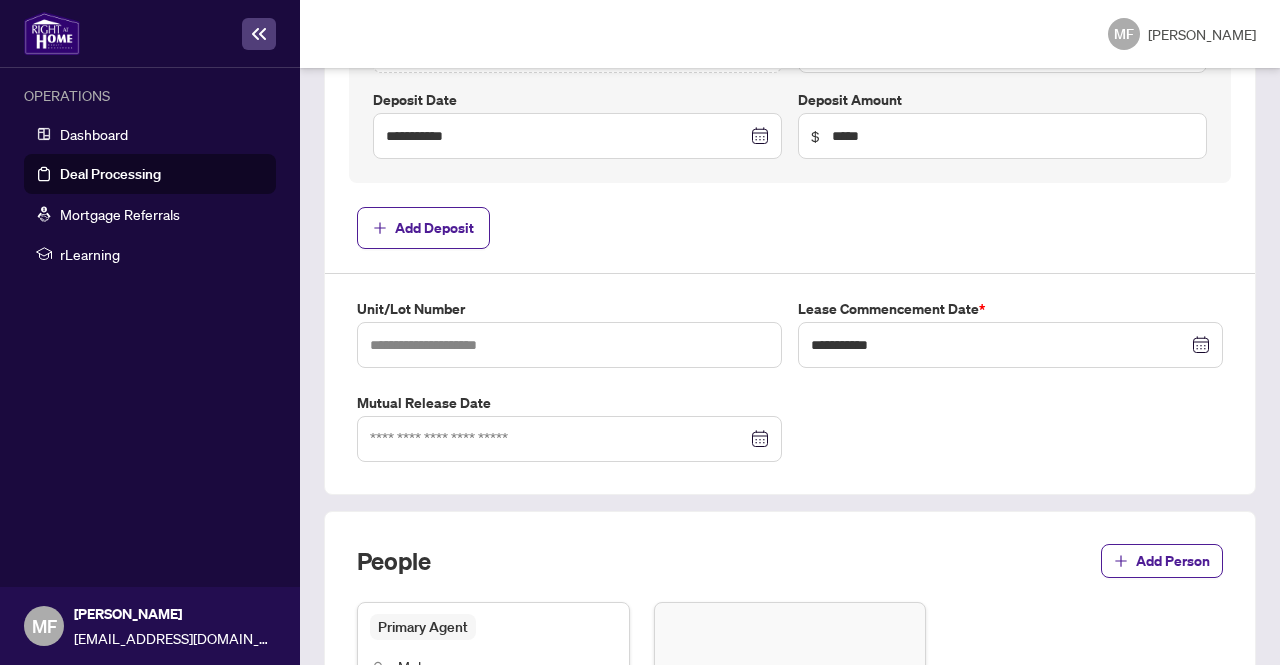 scroll, scrollTop: 1170, scrollLeft: 0, axis: vertical 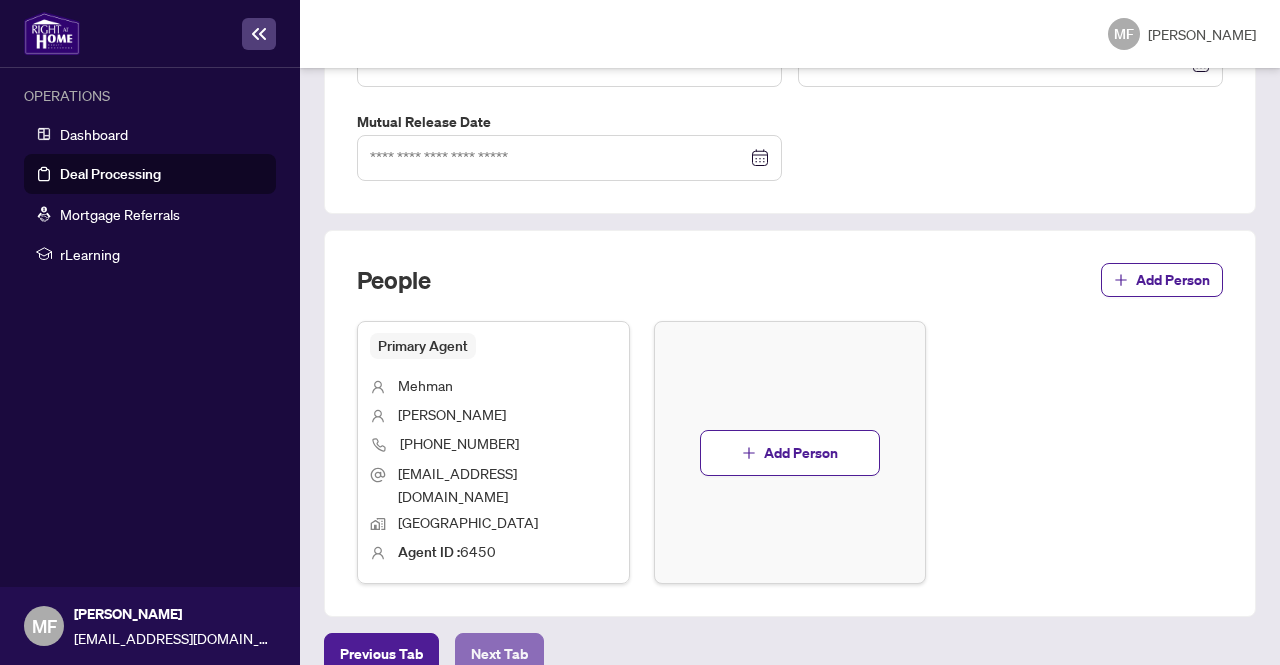 click on "Next Tab" at bounding box center (499, 654) 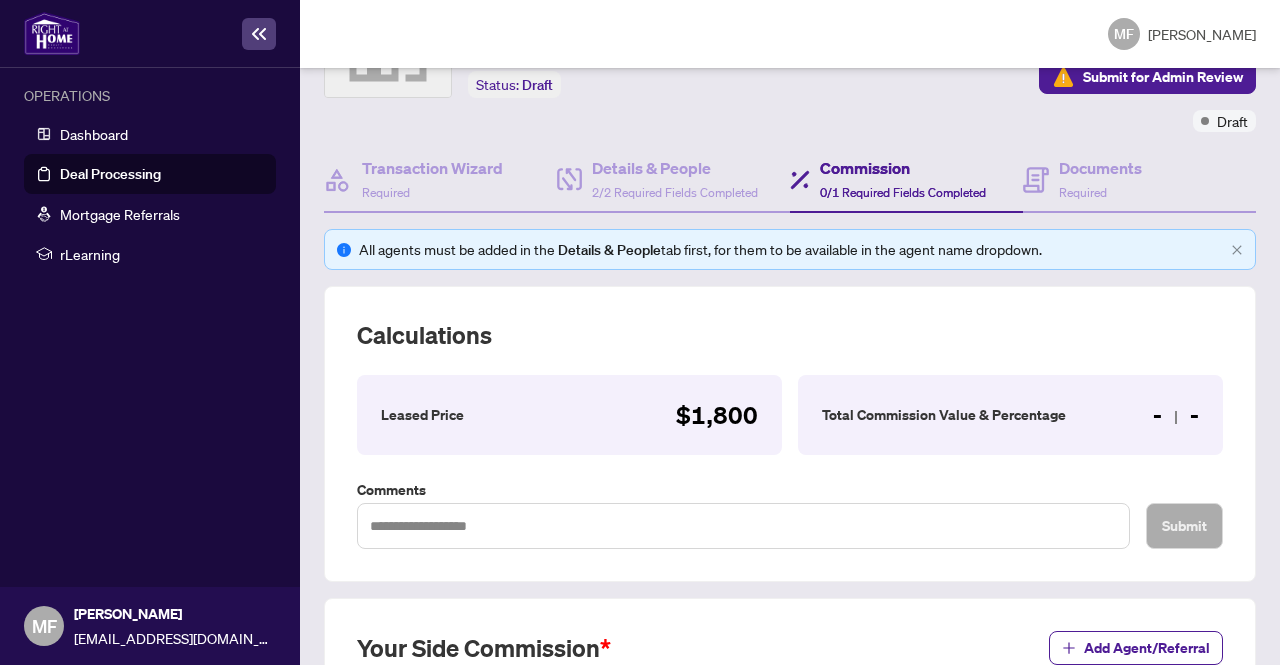 scroll, scrollTop: 588, scrollLeft: 0, axis: vertical 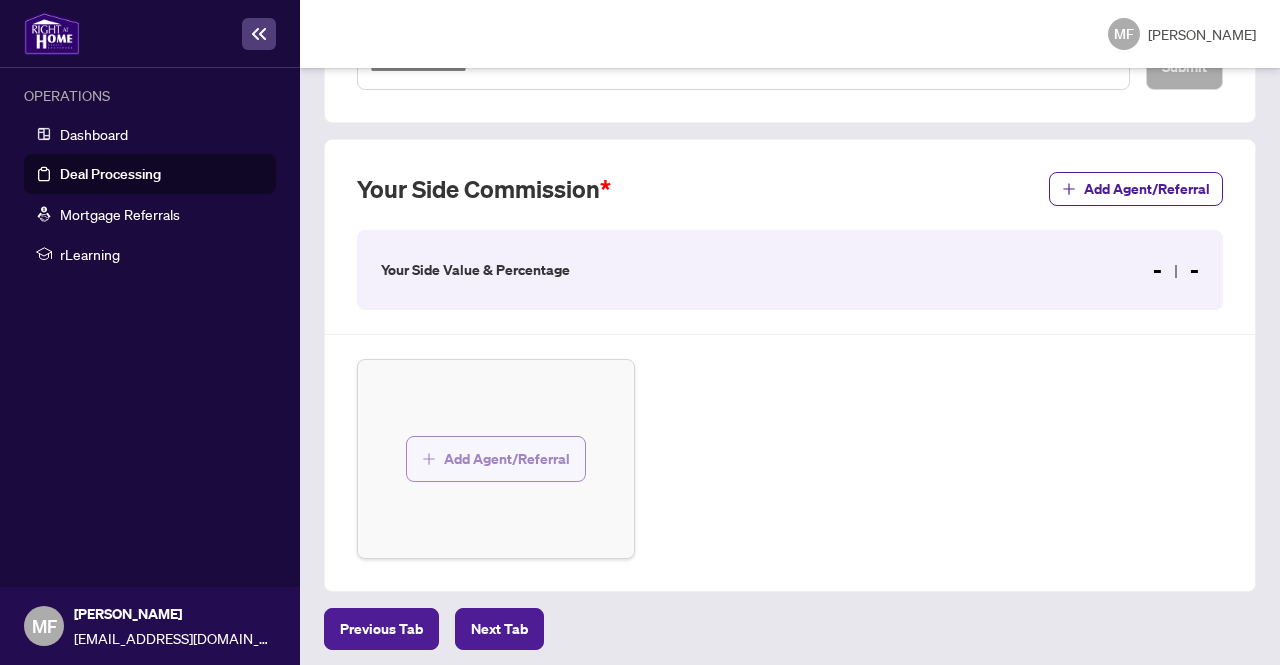 click on "Add Agent/Referral" at bounding box center (507, 459) 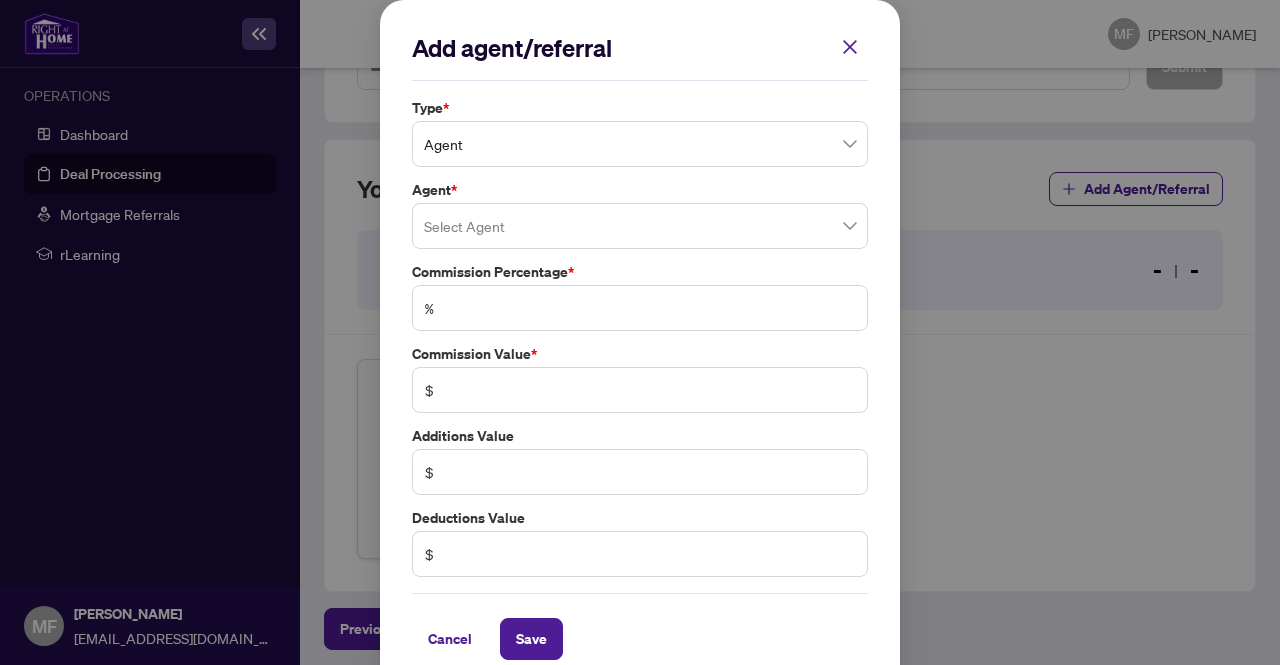 click at bounding box center (640, 226) 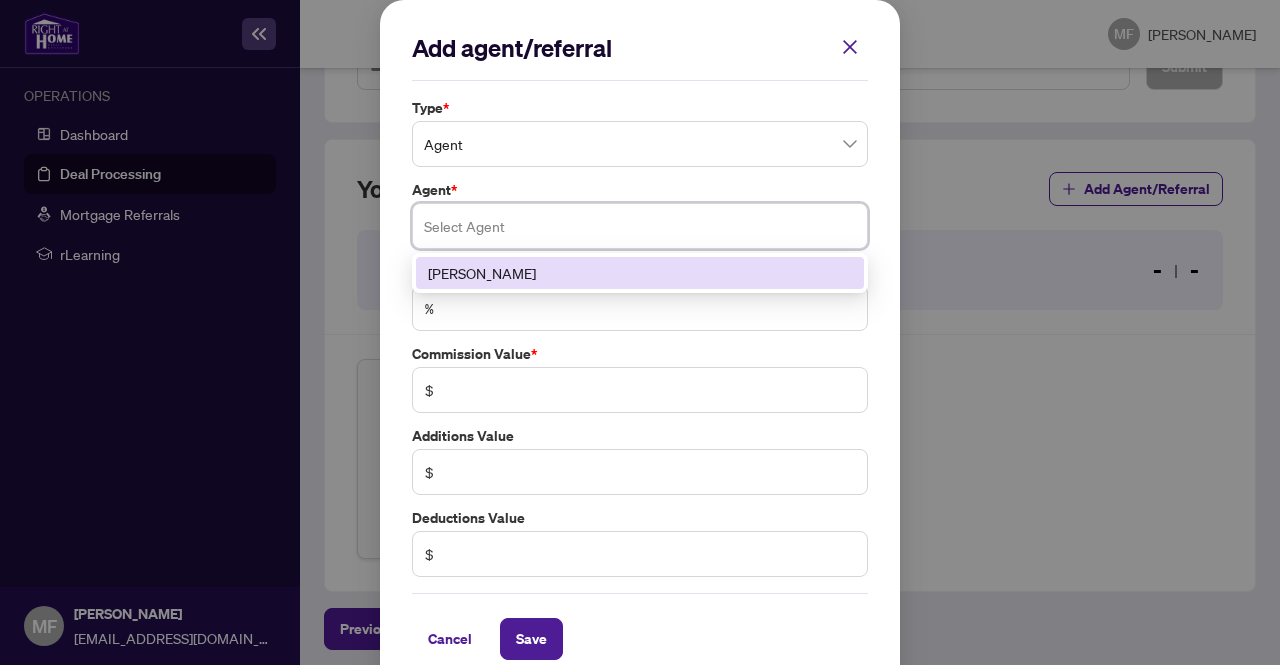 click on "[PERSON_NAME]" at bounding box center (640, 273) 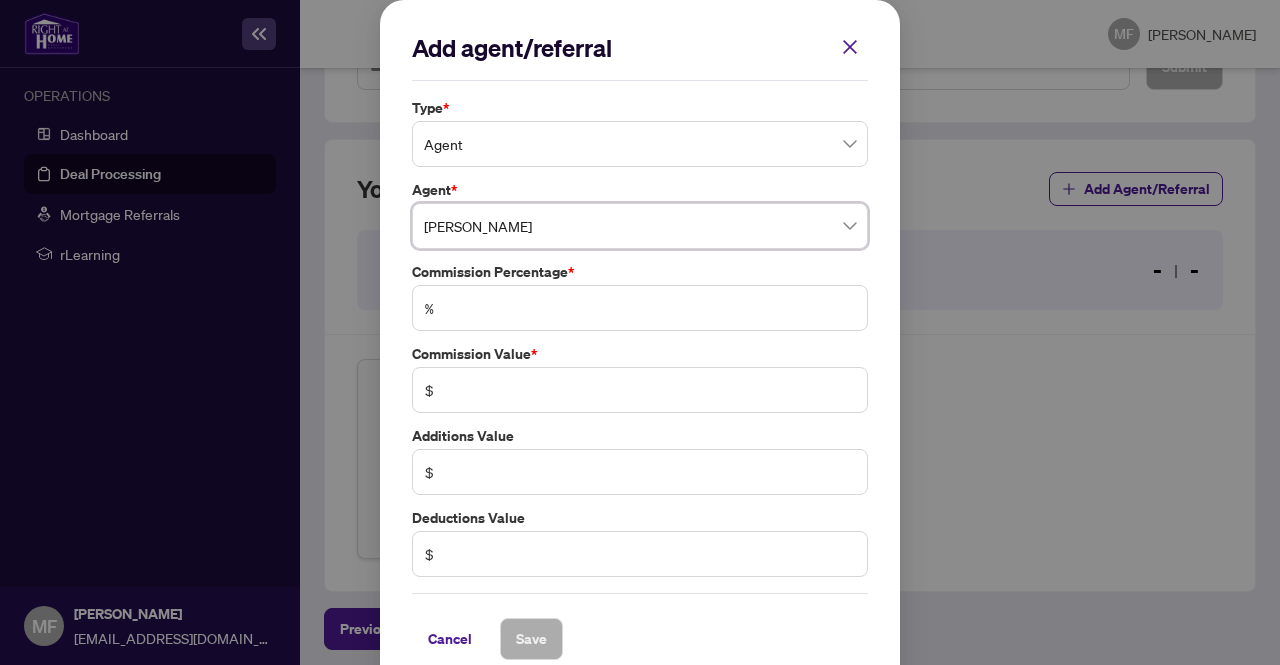 click on "%" at bounding box center [640, 308] 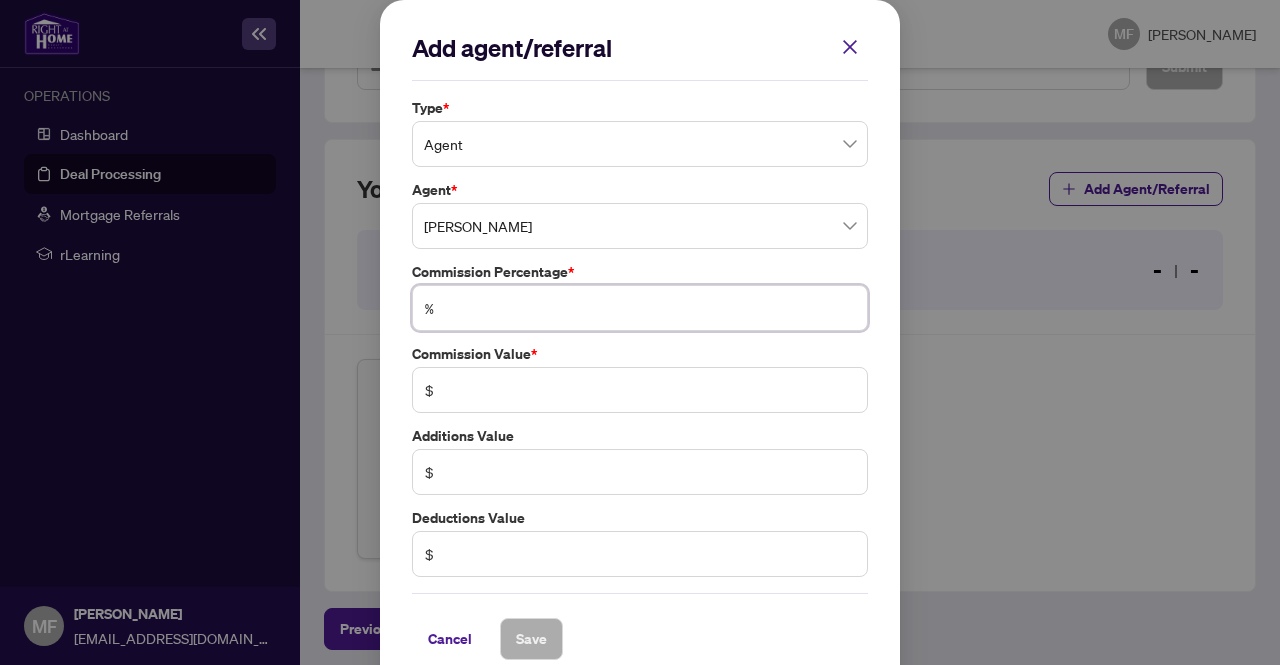 type on "*" 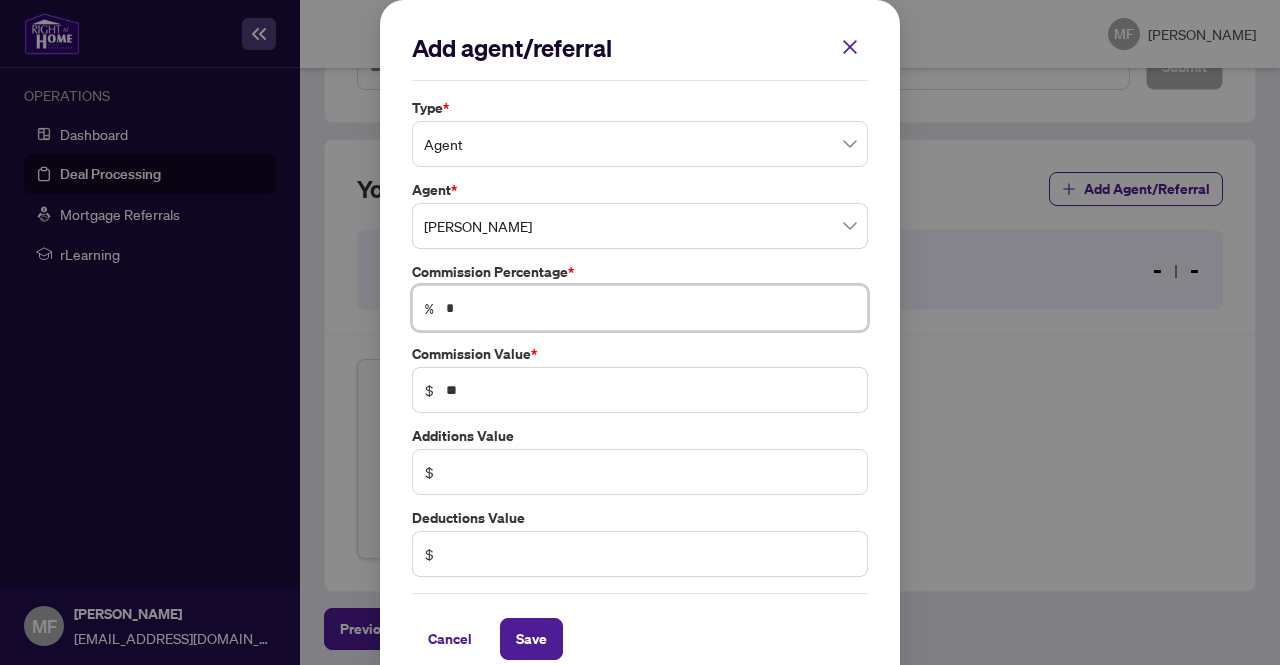 type on "**" 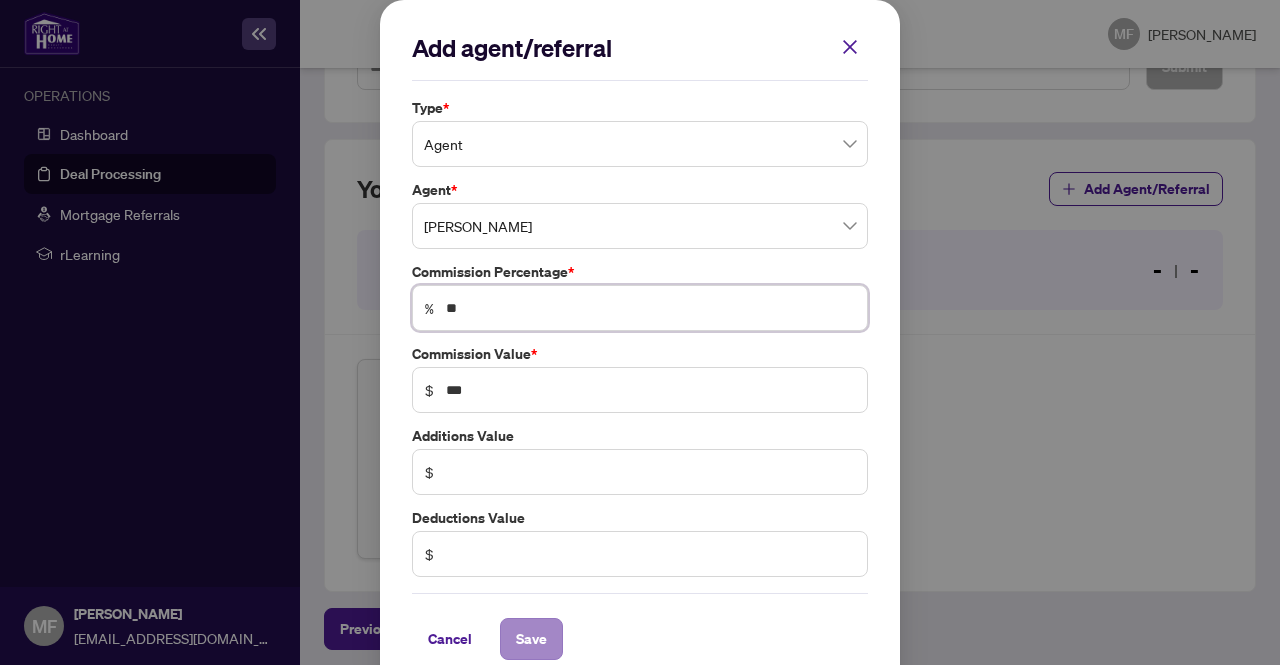type on "**" 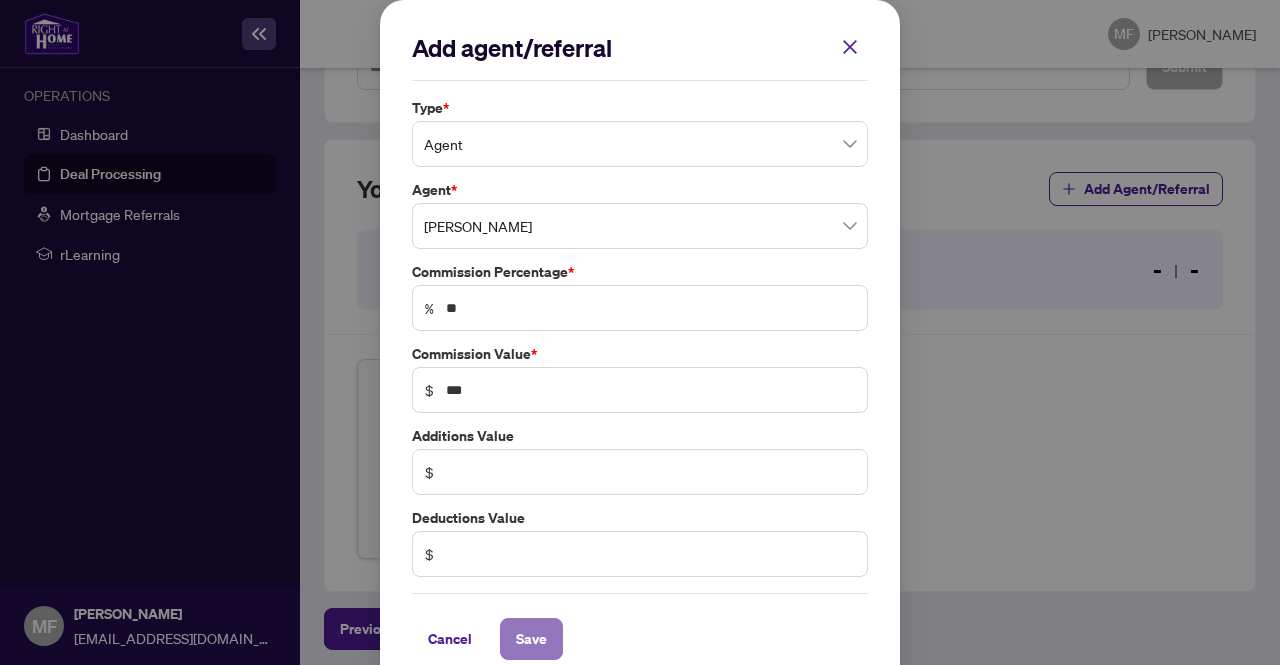 click on "Save" at bounding box center [531, 639] 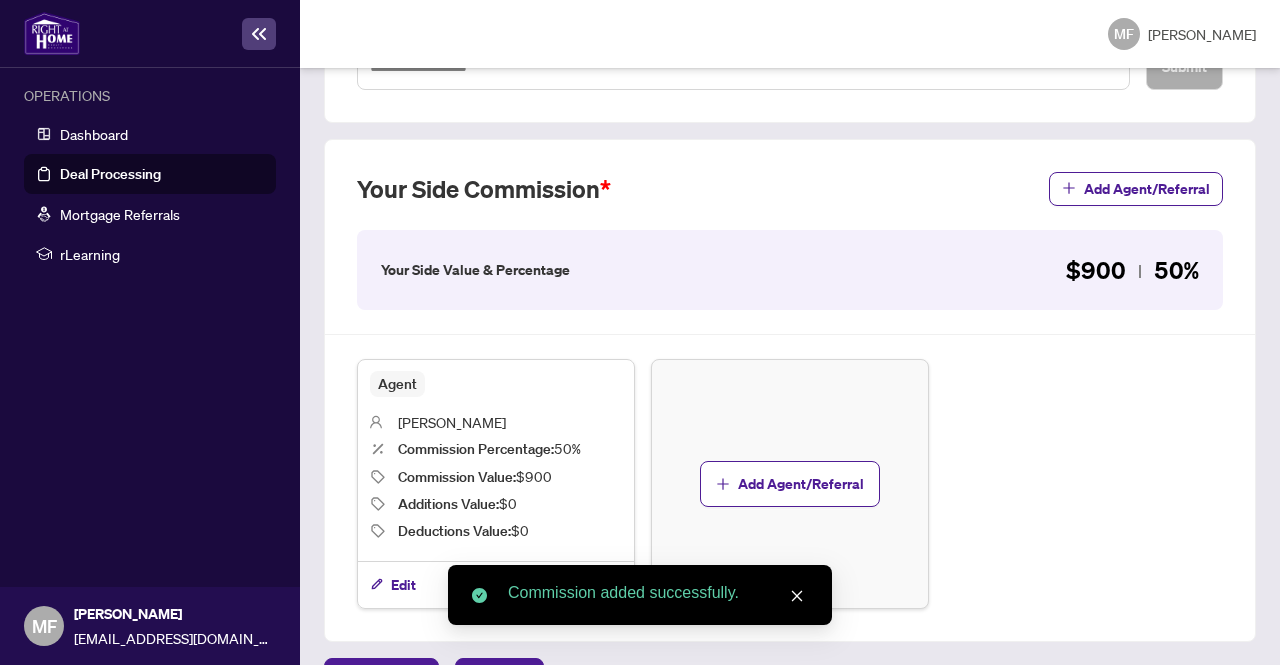 scroll, scrollTop: 644, scrollLeft: 0, axis: vertical 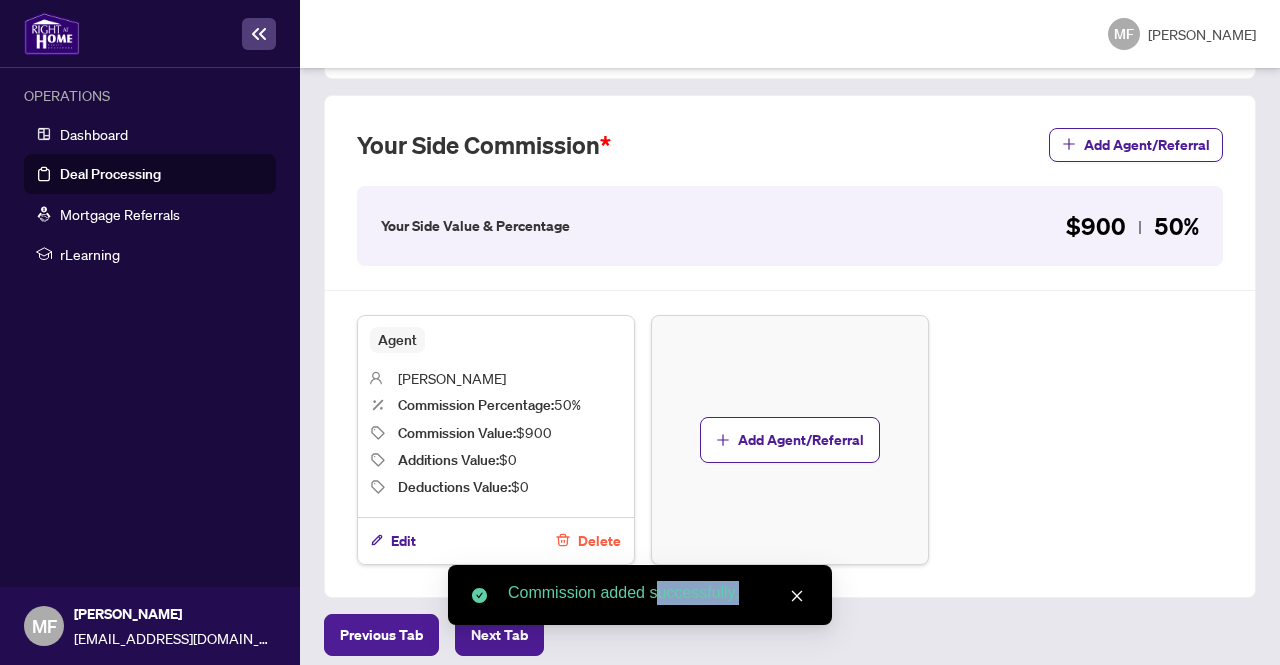 drag, startPoint x: 640, startPoint y: 625, endPoint x: 658, endPoint y: 621, distance: 18.439089 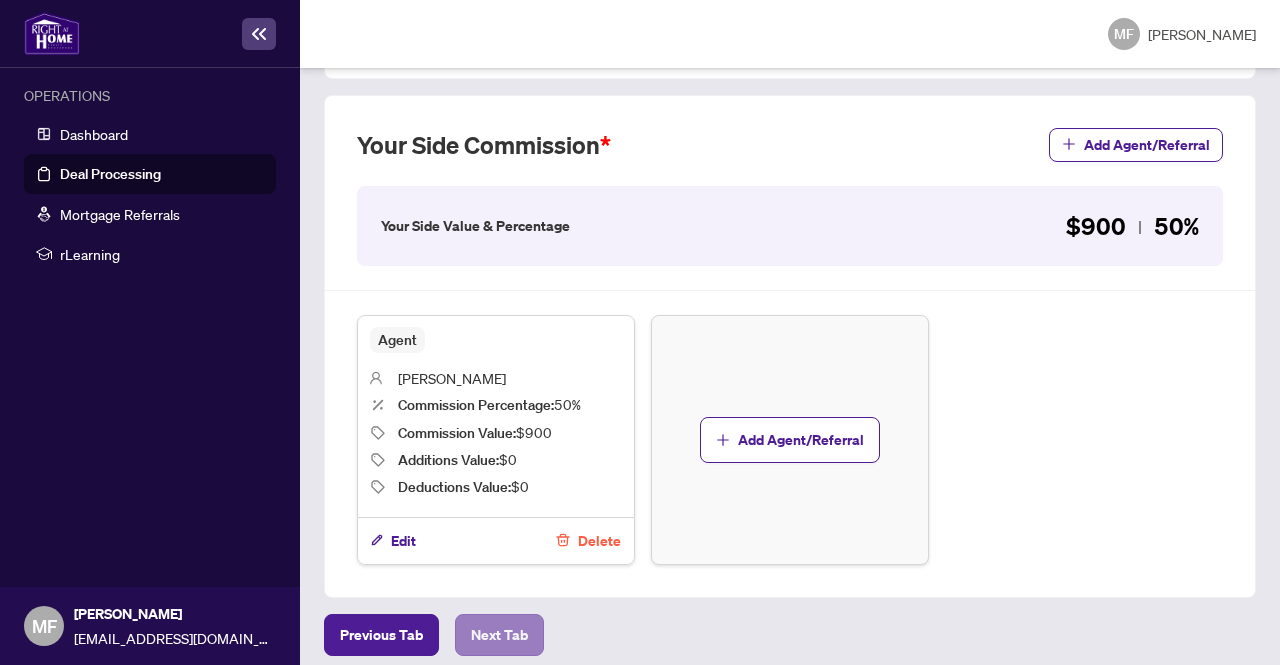 drag, startPoint x: 826, startPoint y: 639, endPoint x: 472, endPoint y: 621, distance: 354.45734 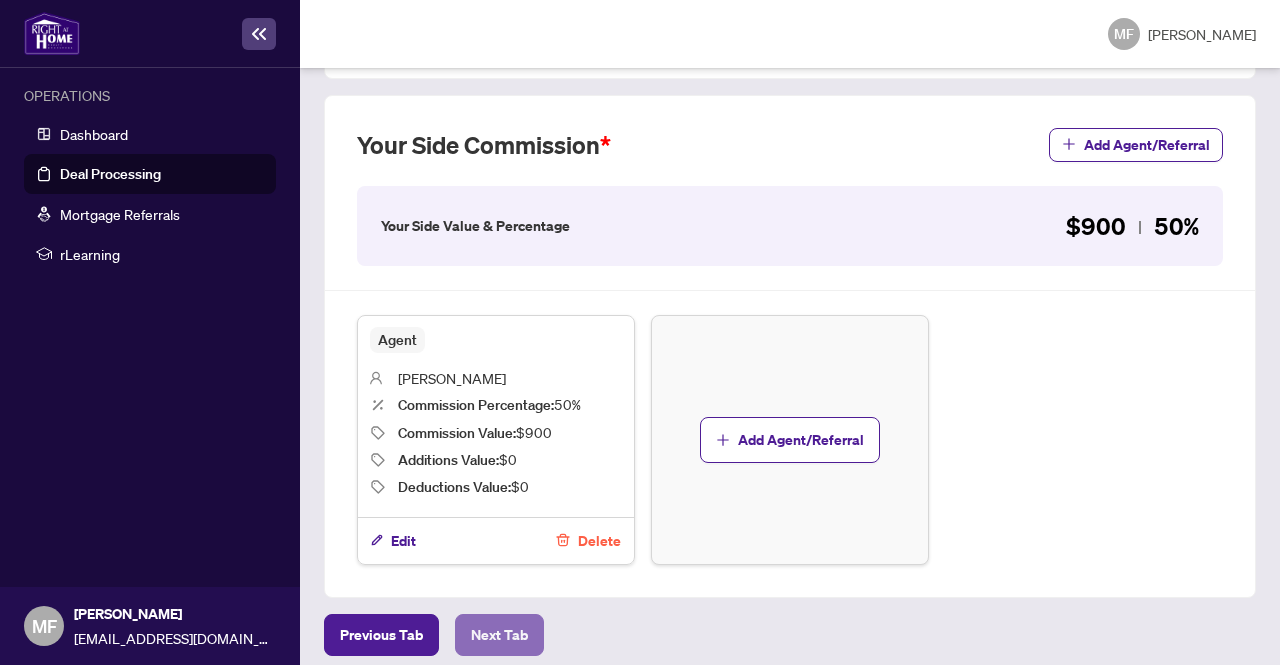 click on "Next Tab" at bounding box center [499, 635] 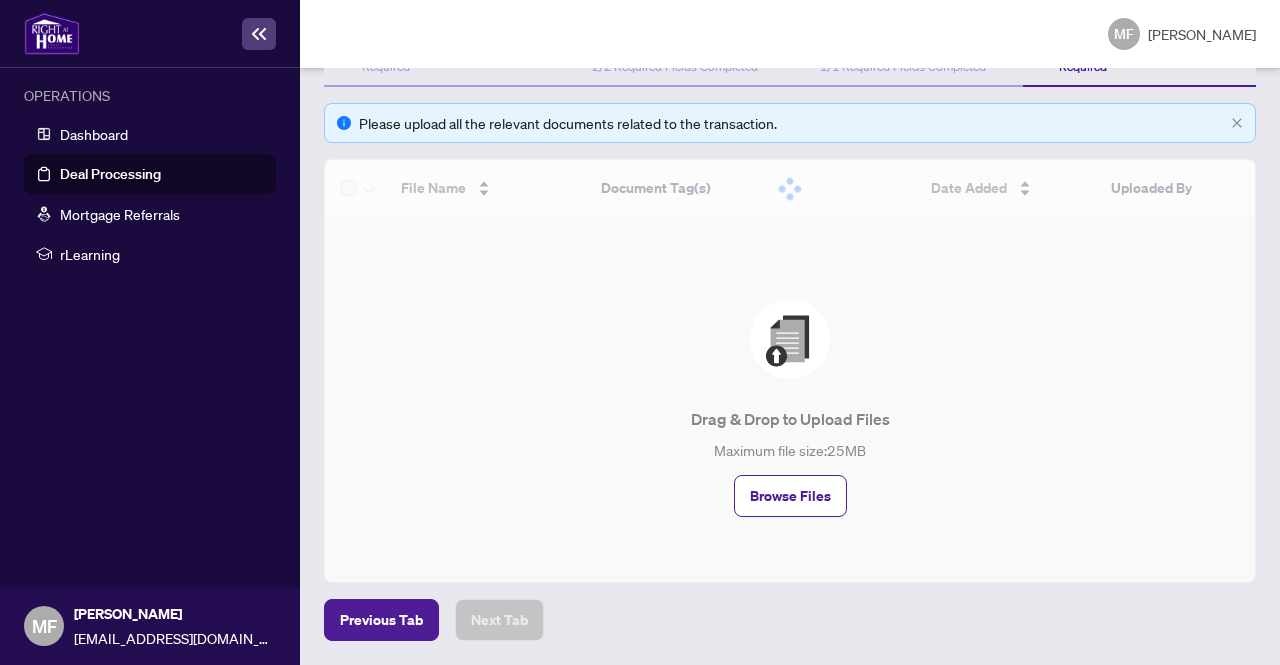 scroll, scrollTop: 0, scrollLeft: 0, axis: both 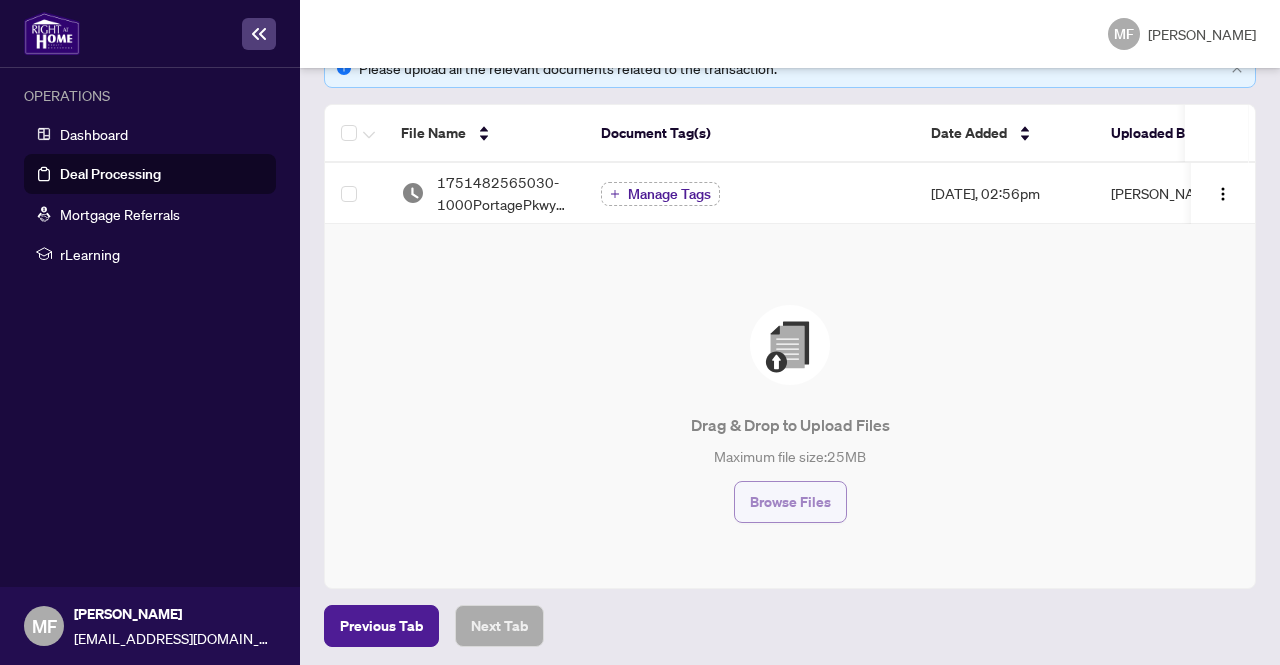 click on "Browse Files" at bounding box center (790, 502) 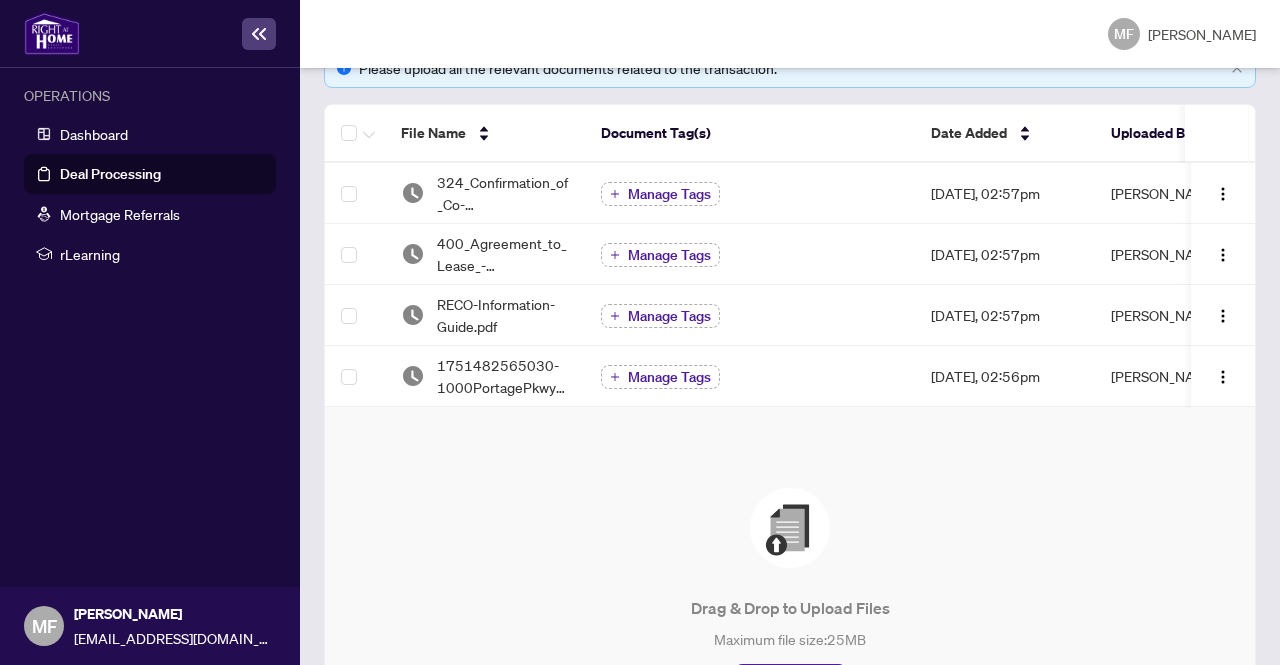 scroll, scrollTop: 433, scrollLeft: 0, axis: vertical 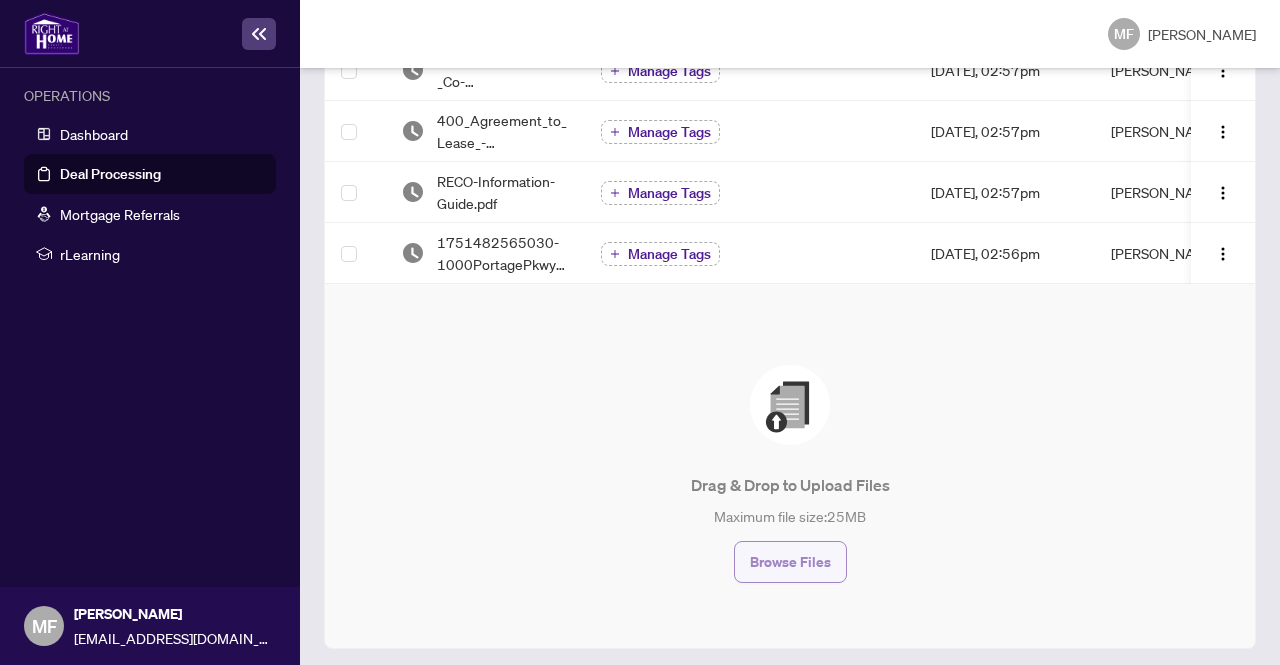 click on "Browse Files" at bounding box center [790, 562] 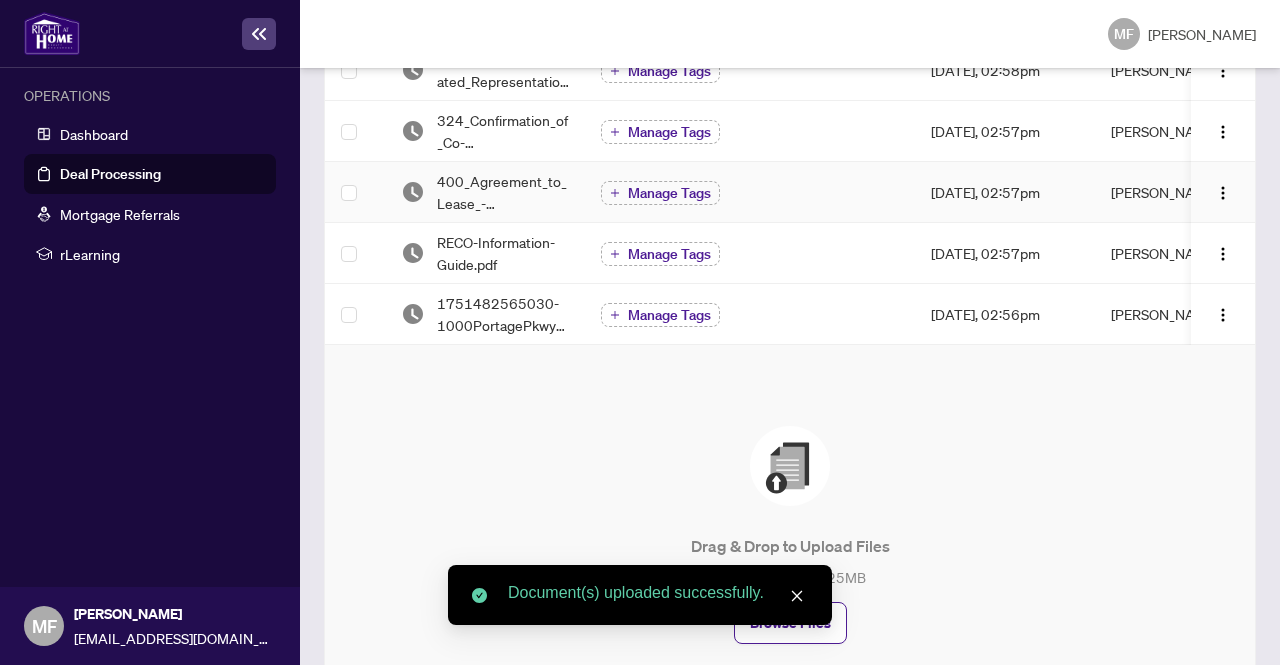 scroll, scrollTop: 0, scrollLeft: 0, axis: both 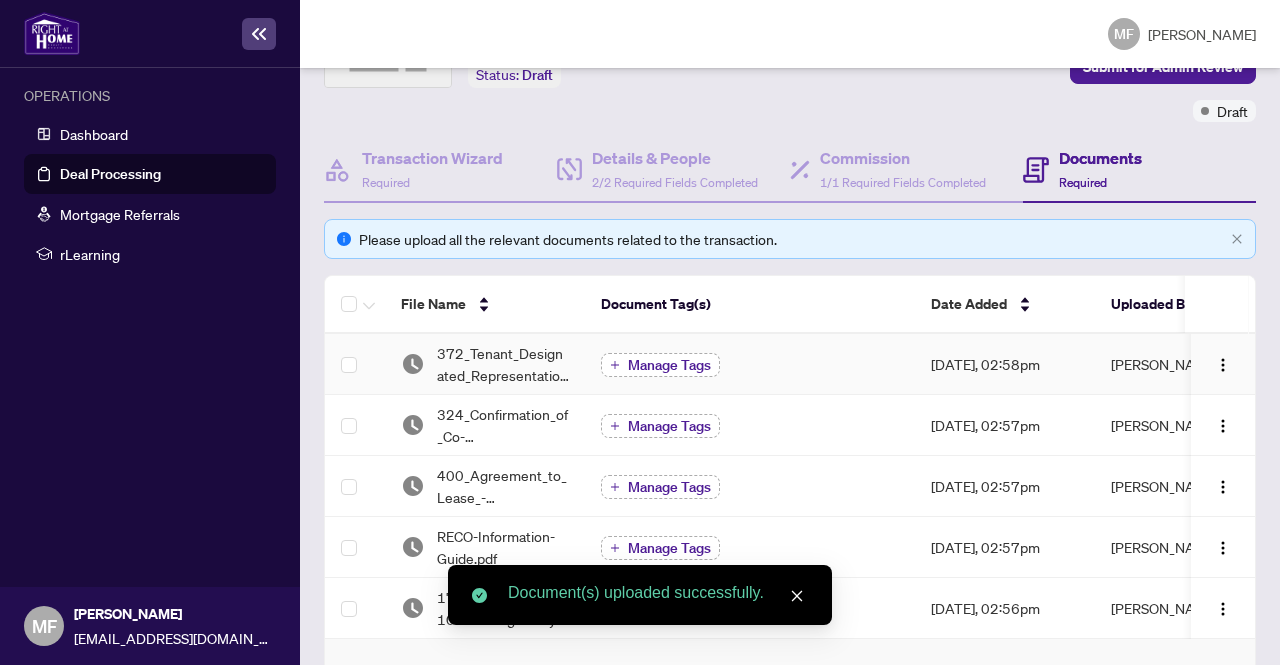 click on "Manage Tags" at bounding box center [669, 365] 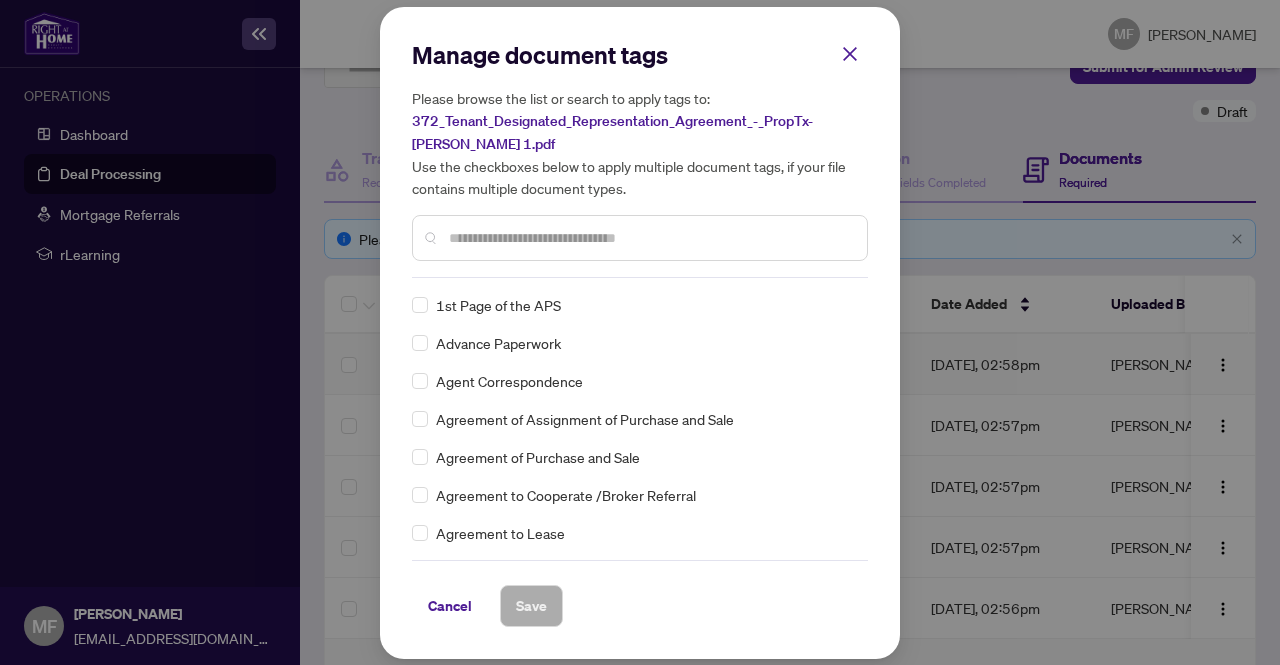 click at bounding box center [650, 238] 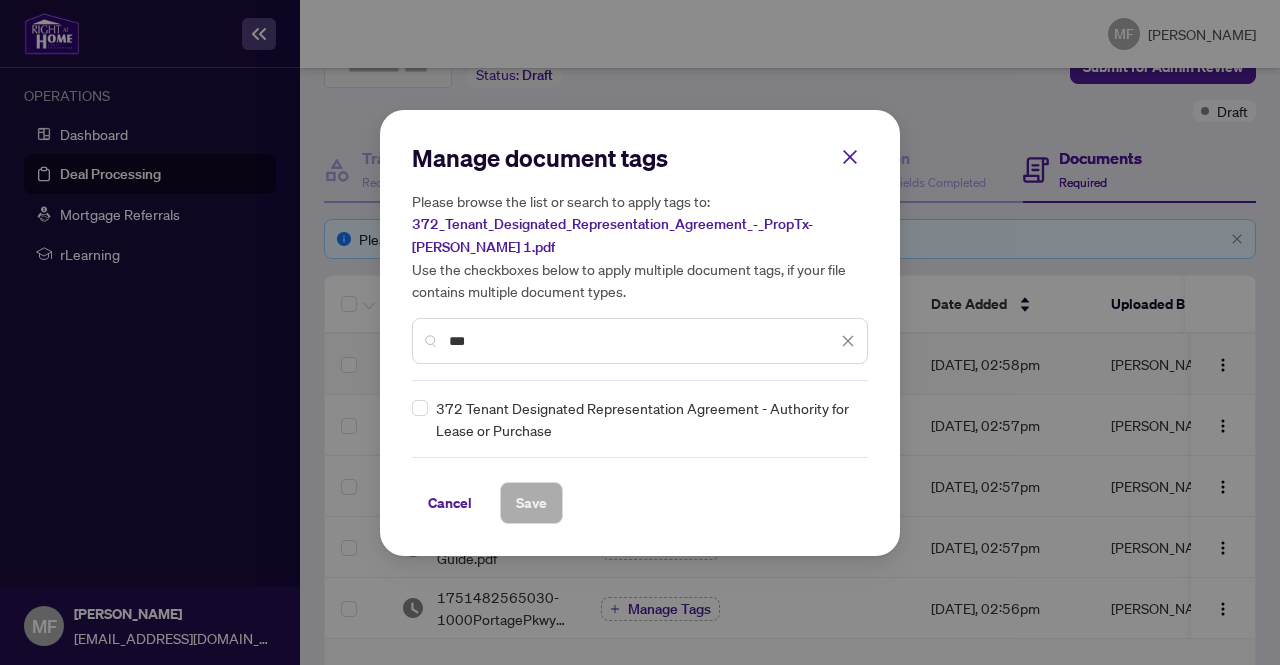 type on "***" 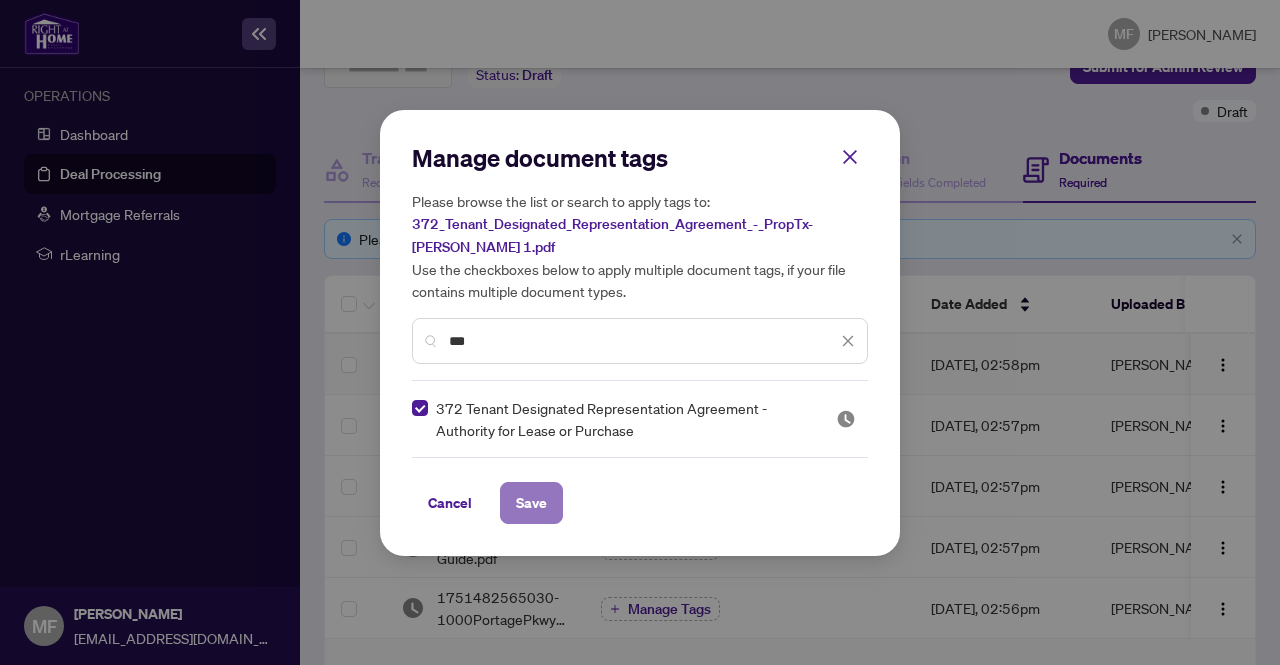 click on "Save" at bounding box center (531, 503) 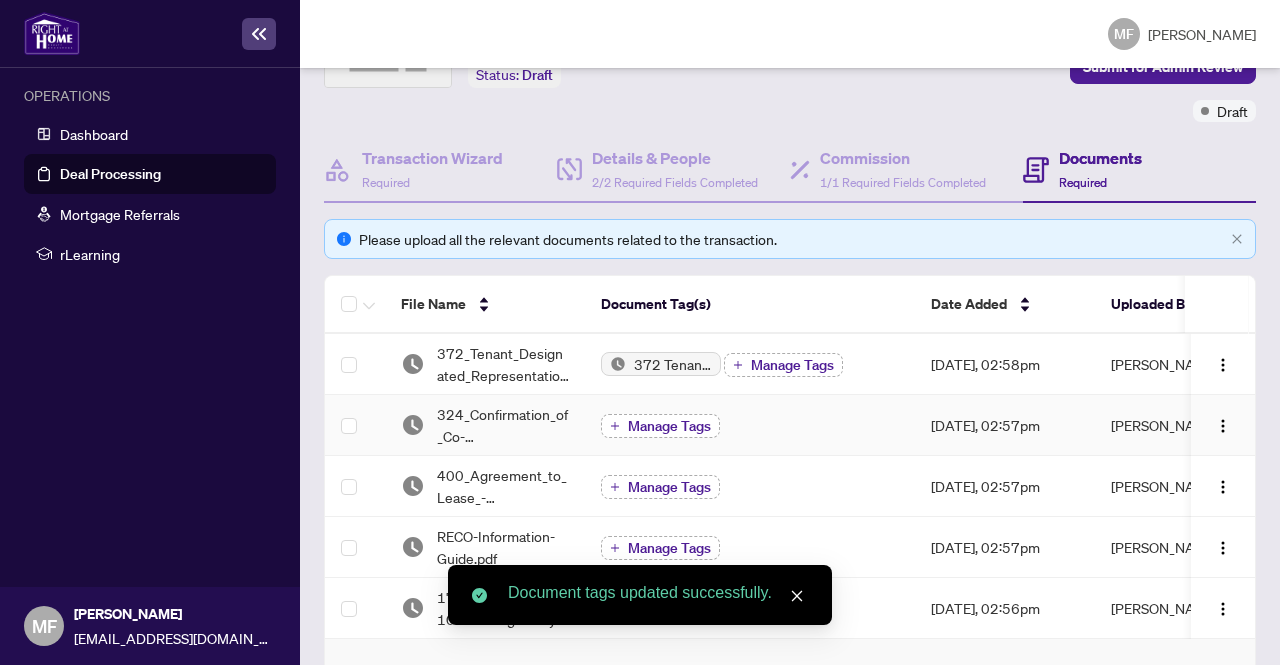 click on "Manage Tags" at bounding box center (669, 426) 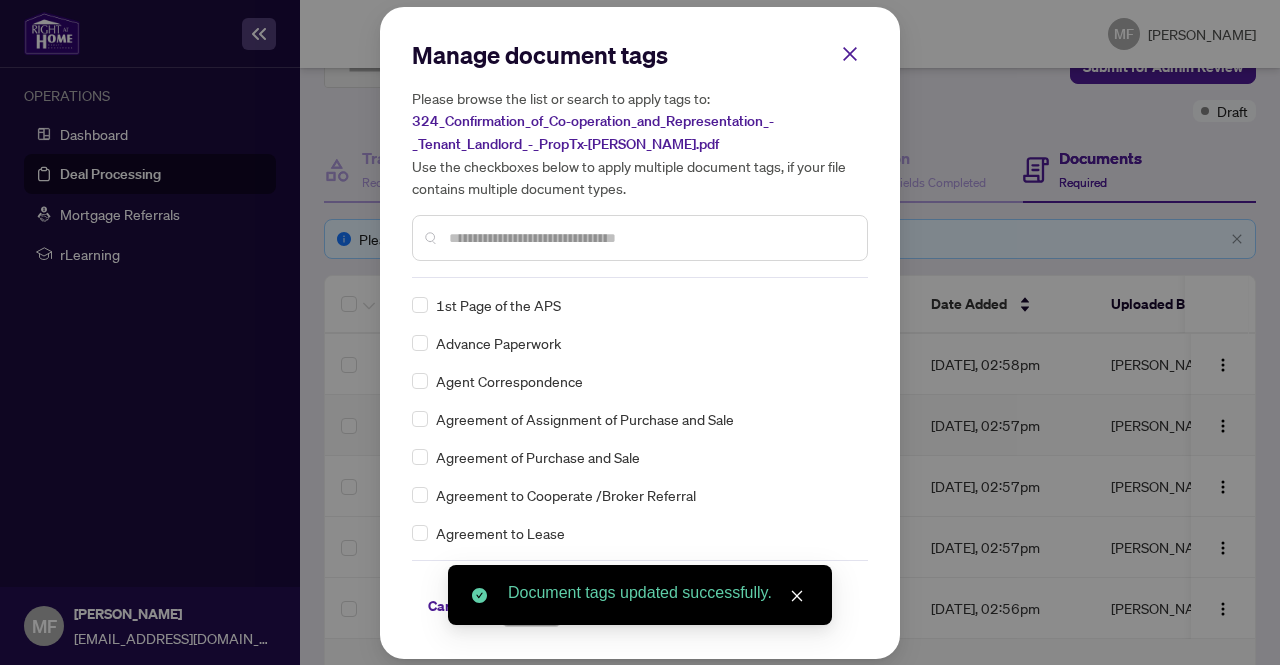 click on "Manage document tags Please browse the list or search to apply tags to:   324_Confirmation_of_Co-operation_and_Representation_-_Tenant_Landlord_-_PropTx-[PERSON_NAME].pdf   Use the checkboxes below to apply multiple document tags, if your file contains multiple document types." at bounding box center [640, 158] 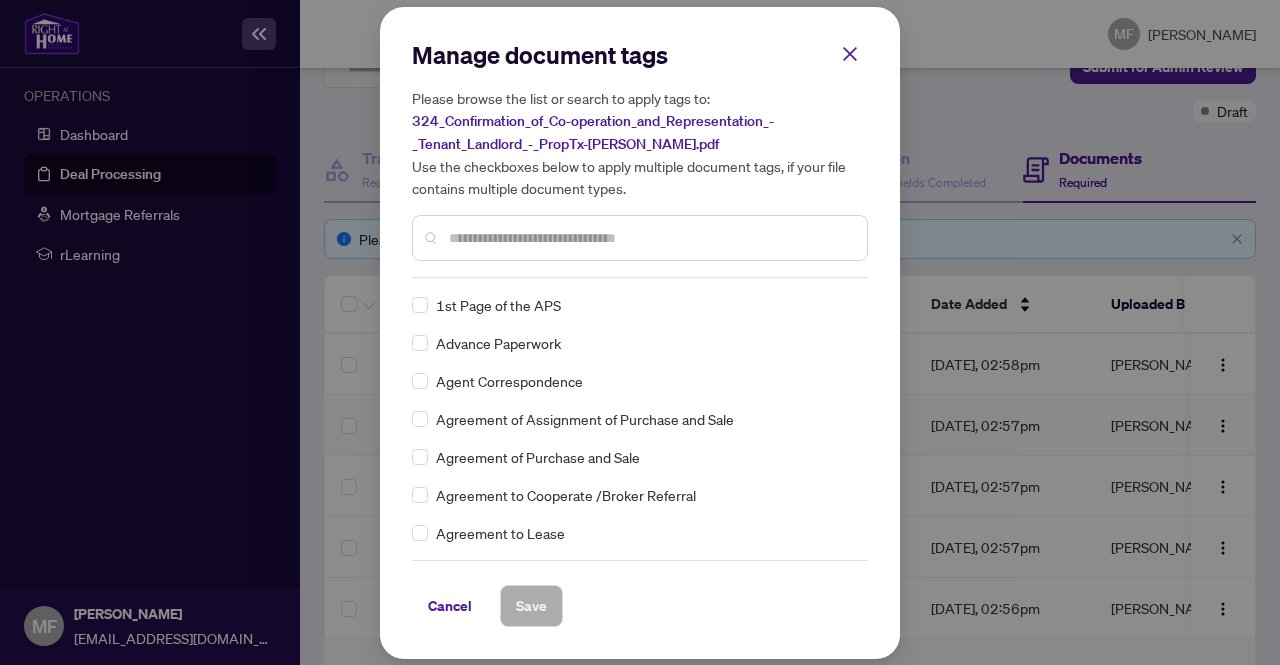 click at bounding box center (640, 238) 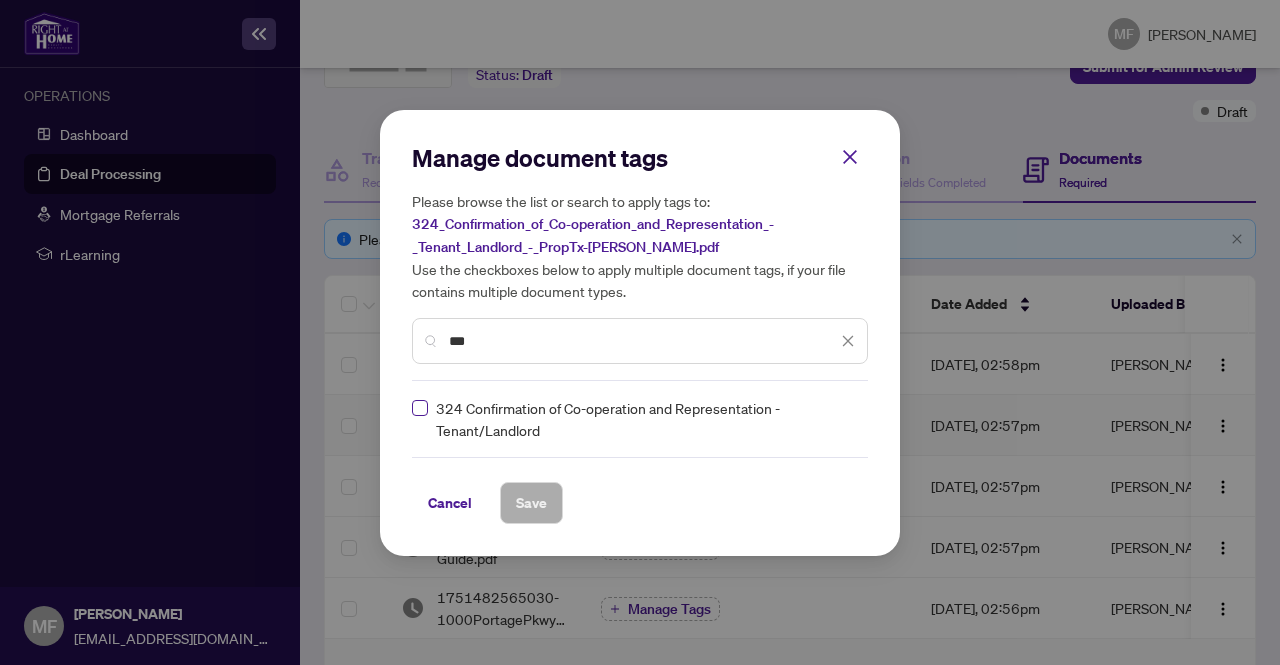 type on "***" 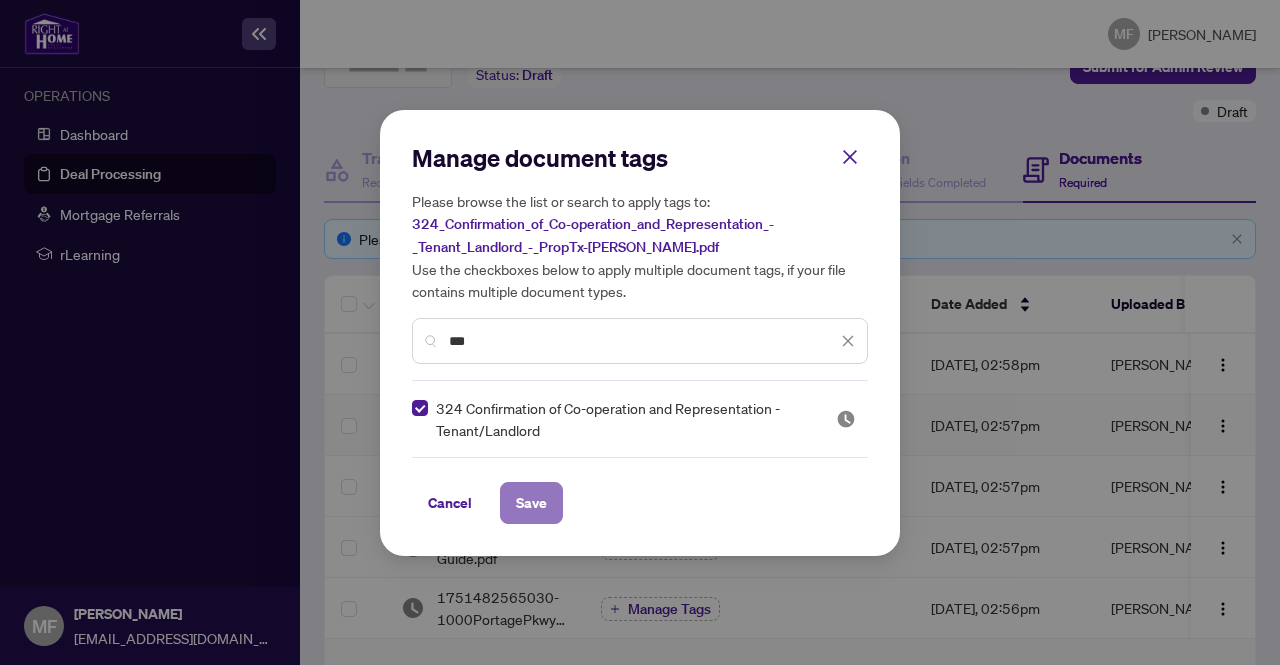 click on "Save" at bounding box center [531, 503] 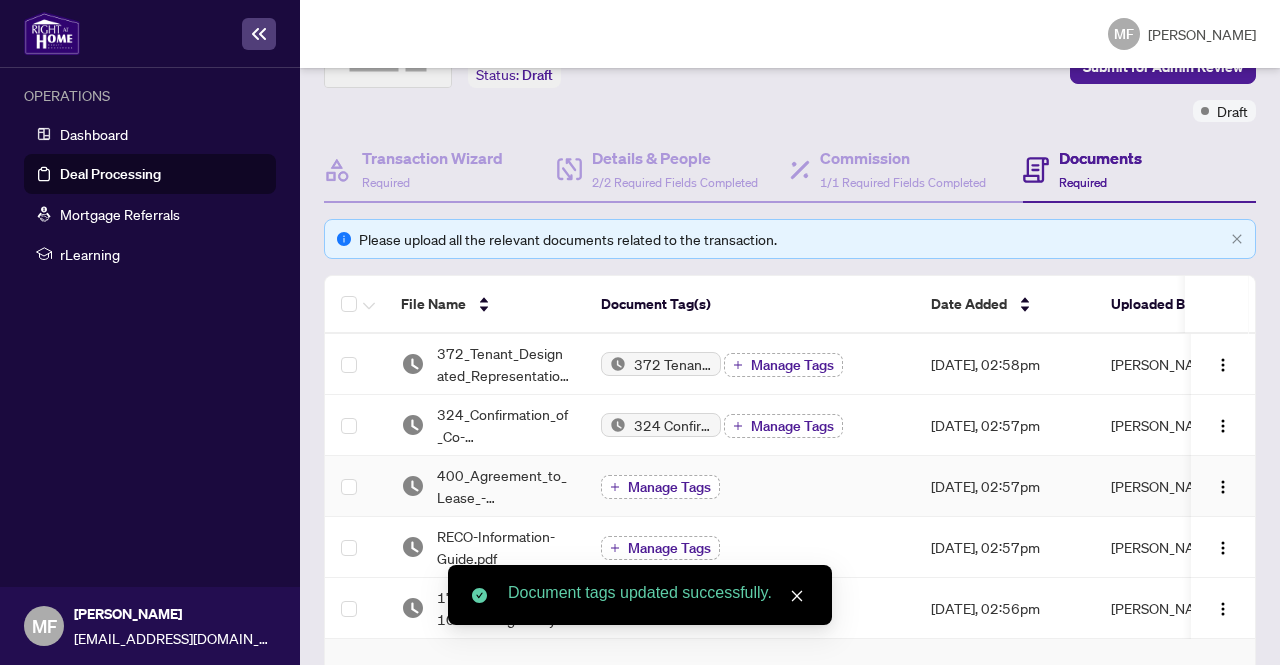click on "Manage Tags" at bounding box center (660, 487) 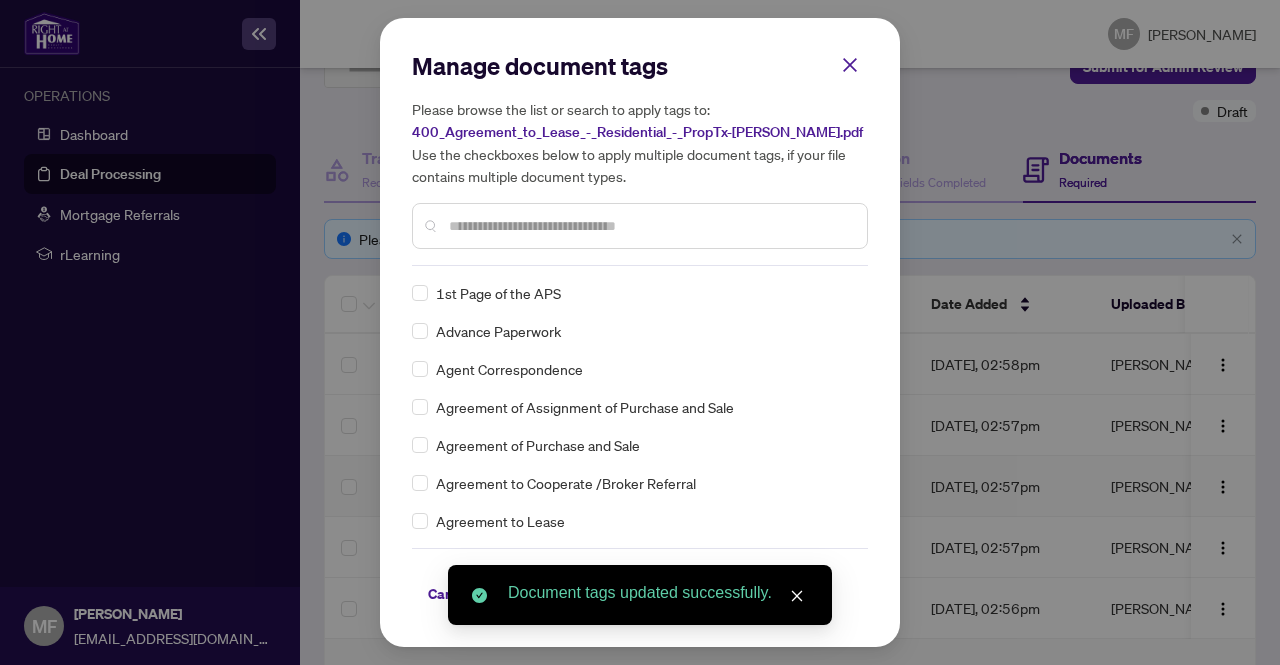 click on "Manage document tags Please browse the list or search to apply tags to:   400_Agreement_to_Lease_-_Residential_-_PropTx-[PERSON_NAME].pdf   Use the checkboxes below to apply multiple document tags, if your file contains multiple document types." at bounding box center [640, 158] 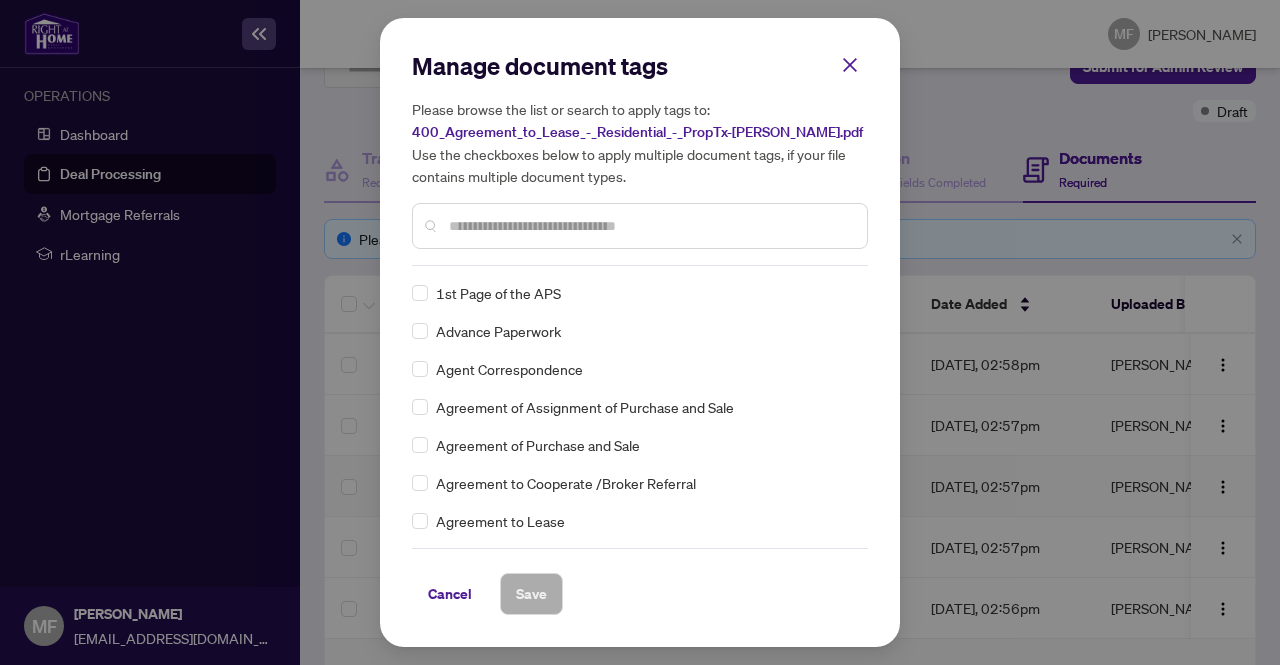 click at bounding box center [650, 226] 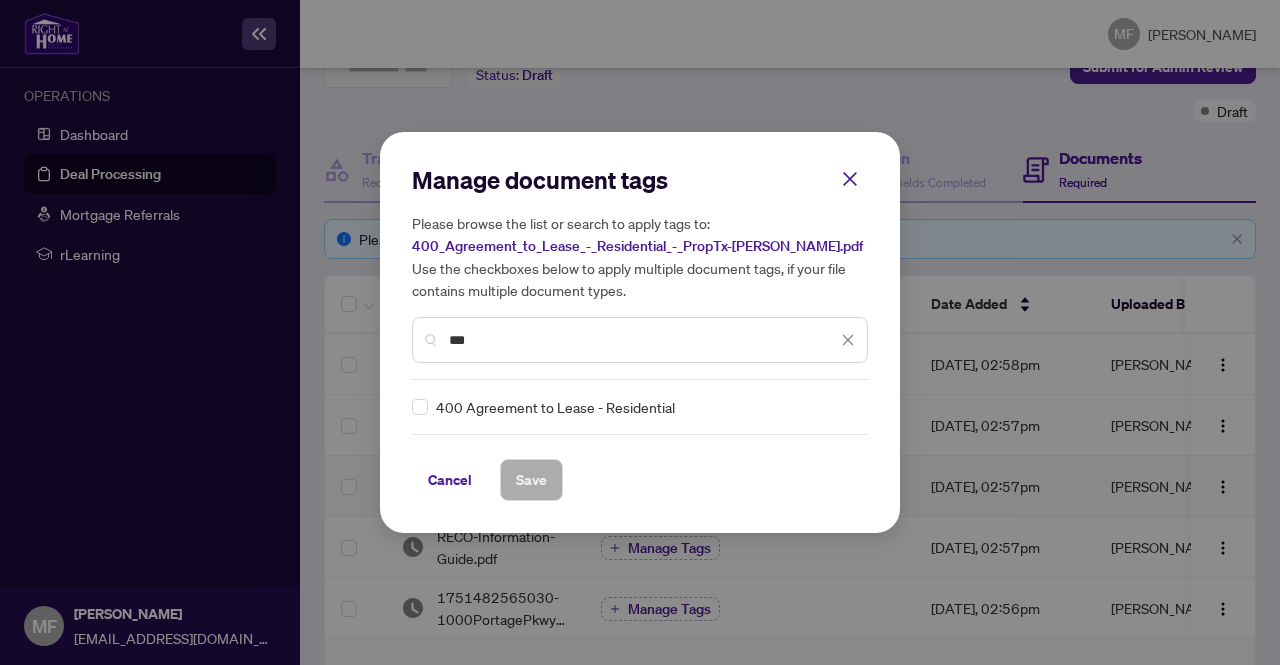 type on "***" 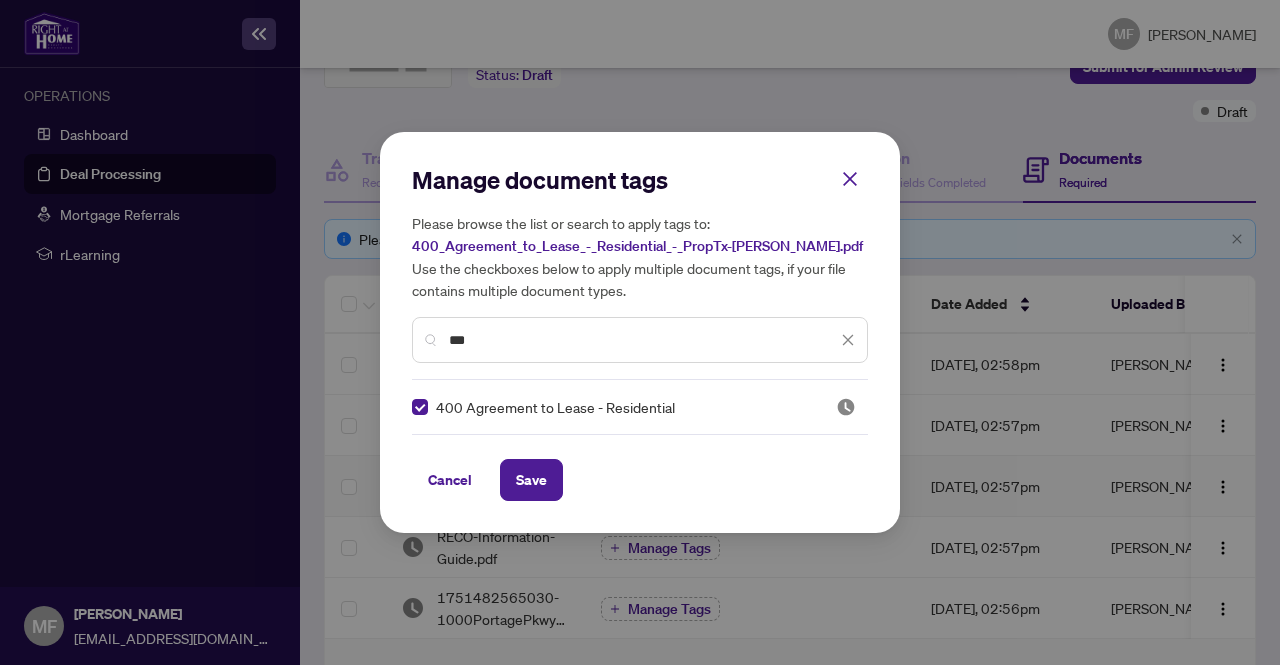 click on "Manage document tags Please browse the list or search to apply tags to:   400_Agreement_to_Lease_-_Residential_-_PropTx-[PERSON_NAME].pdf   Use the checkboxes below to apply multiple document tags, if your file contains multiple document types.   *** 400 Agreement to Lease - Residential Cancel Save Cancel OK" at bounding box center [640, 332] 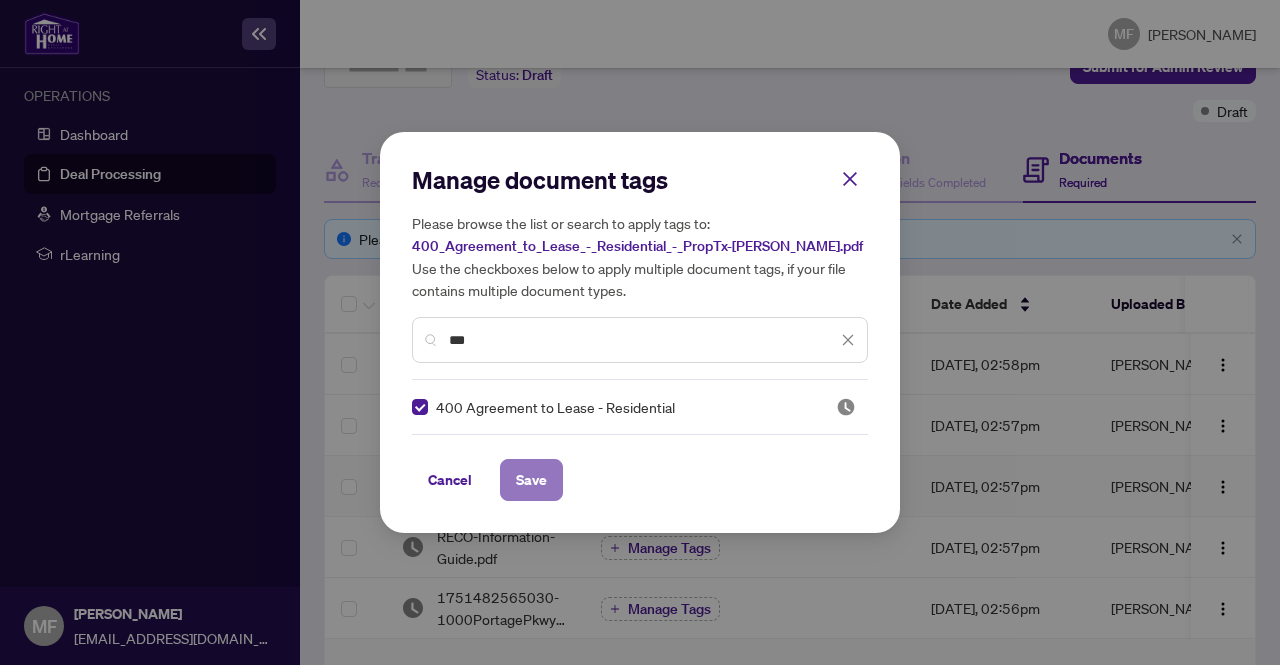 click on "Save" at bounding box center (531, 480) 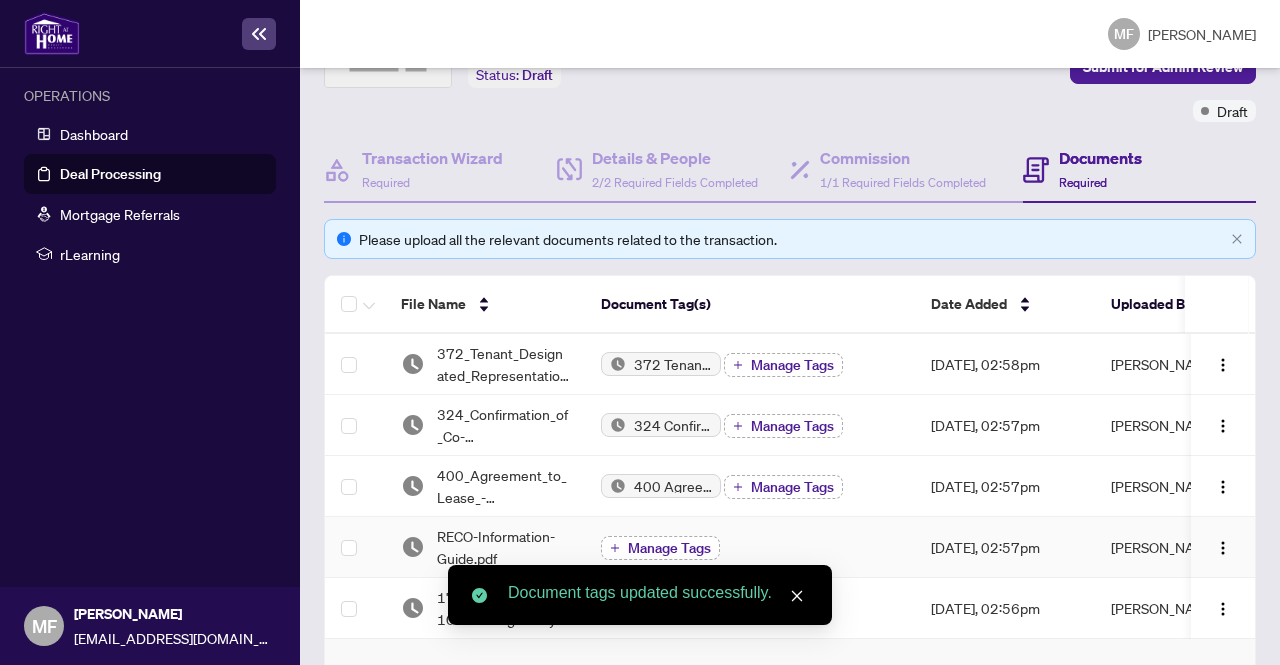 click on "Manage Tags" at bounding box center [660, 548] 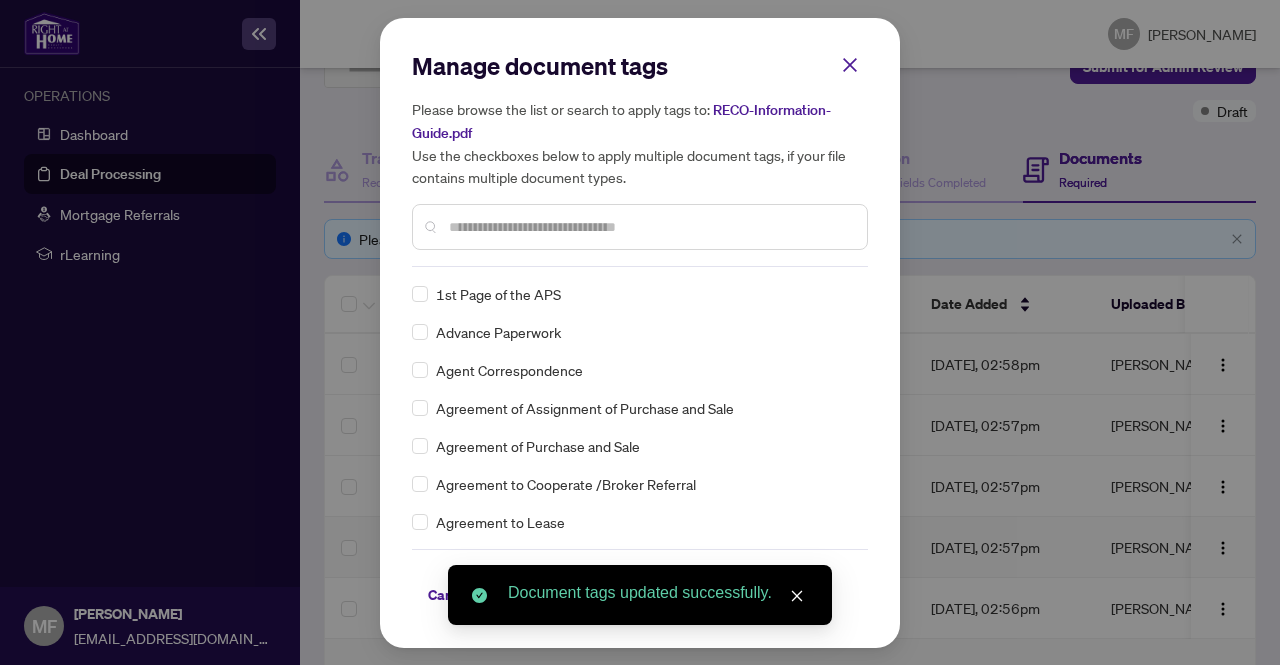 click on "Manage document tags Please browse the list or search to apply tags to:   RECO-Information-Guide.pdf   Use the checkboxes below to apply multiple document tags, if your file contains multiple document types.   1st Page of the APS Advance Paperwork Agent Correspondence Agreement of Assignment of Purchase and Sale Agreement of Purchase and Sale Agreement to Cooperate /Broker Referral Agreement to Lease Articles of Incorporation Back to Vendor Letter Belongs to Another Transaction Builder's Consent Buyer Designated Representation Agreement Buyer Designated Representation Agreement Buyers Lawyer Information Certificate of Estate Trustee(s) Client Refused to Sign Closing Date Change Co-op Brokerage Commission Statement Co-op EFT Co-operating Indemnity Agreement Commission Adjustment Commission Agreement Commission Calculation Commission Statement Sent Commission Statement Sent to Landlord Commission Statement Sent to Lawyer Commission Statement Sent to Listing Brokerage Commission Statement Sent to Vendor EFT Save" at bounding box center (640, 333) 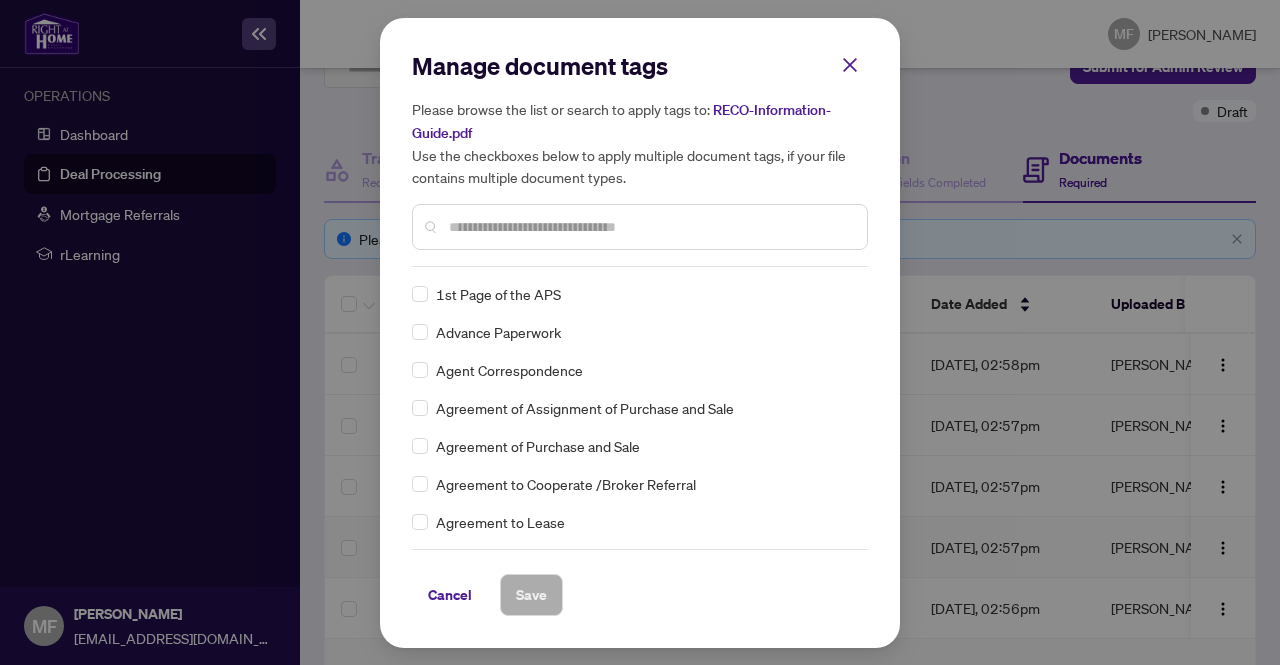 click at bounding box center (650, 227) 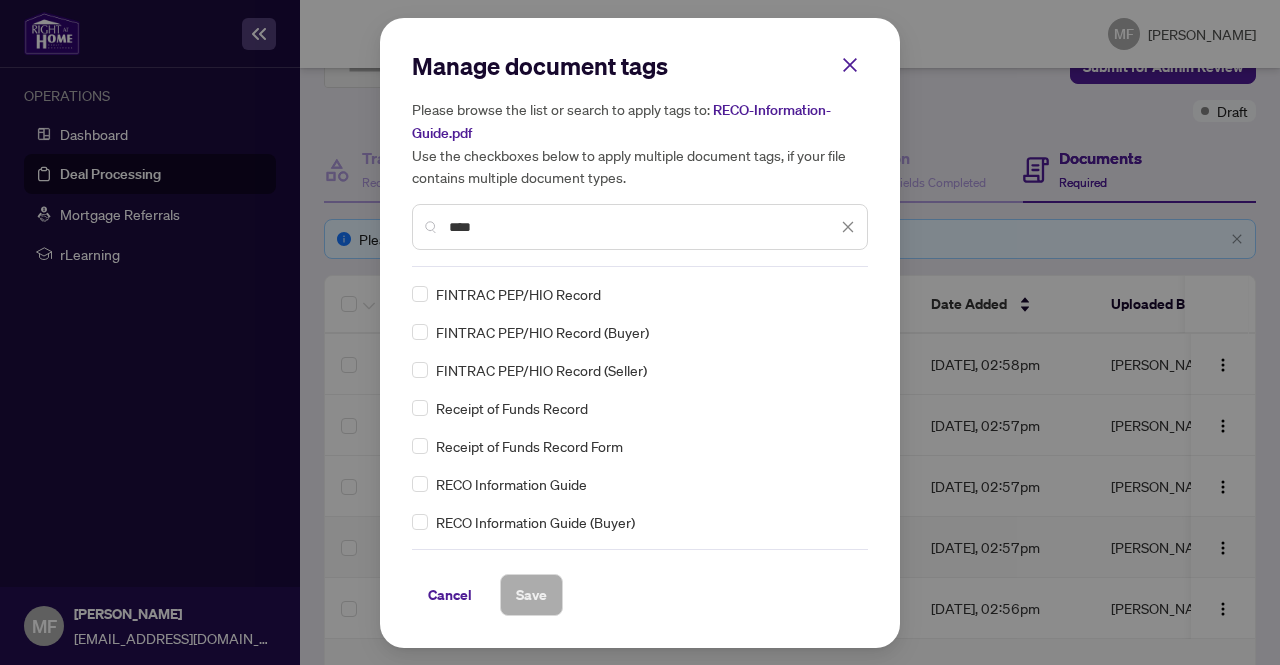 type on "****" 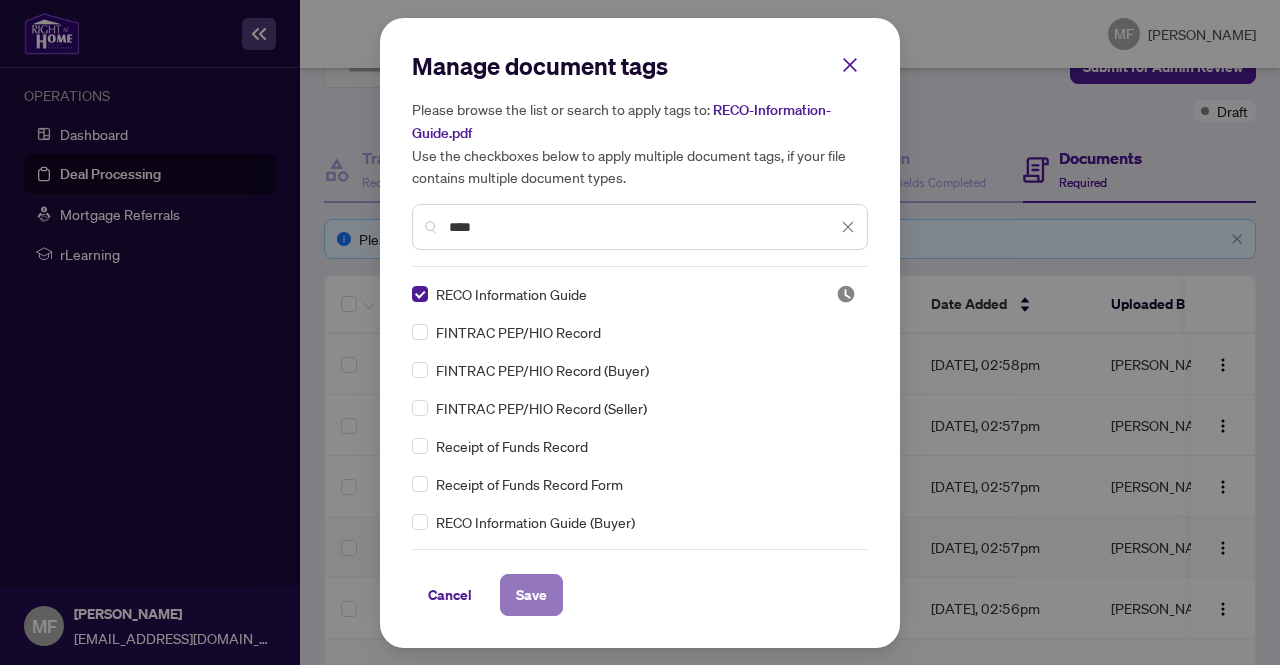click on "Save" at bounding box center (531, 595) 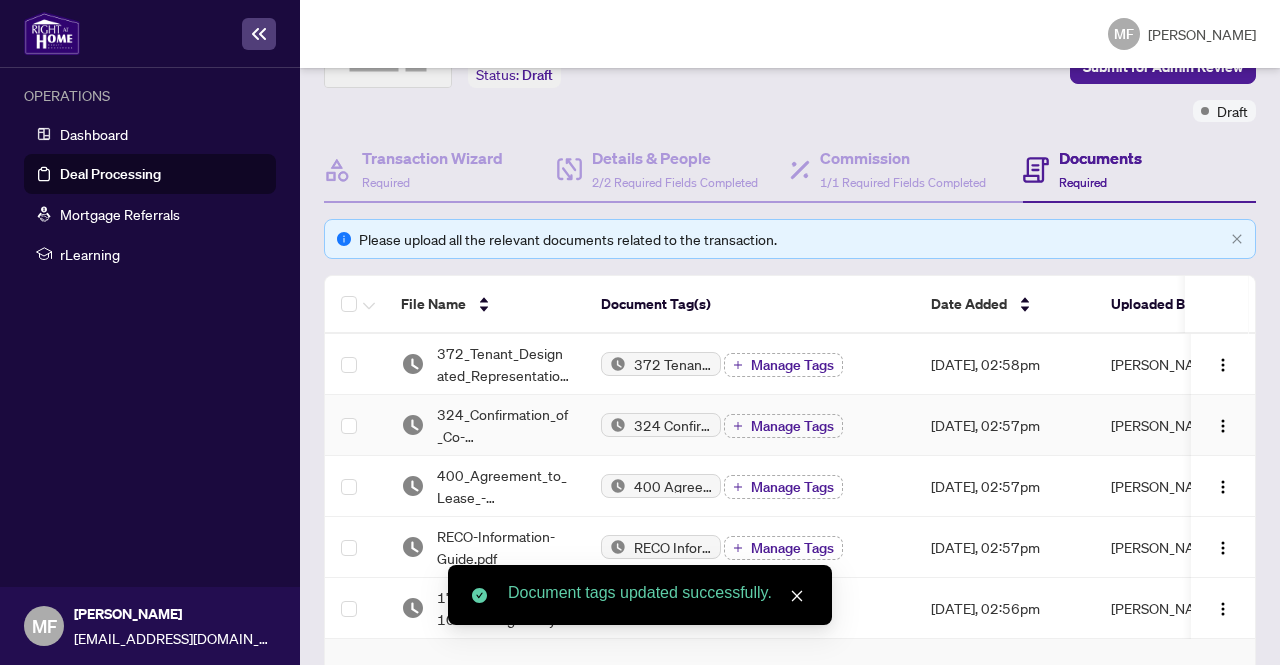 scroll, scrollTop: 0, scrollLeft: 0, axis: both 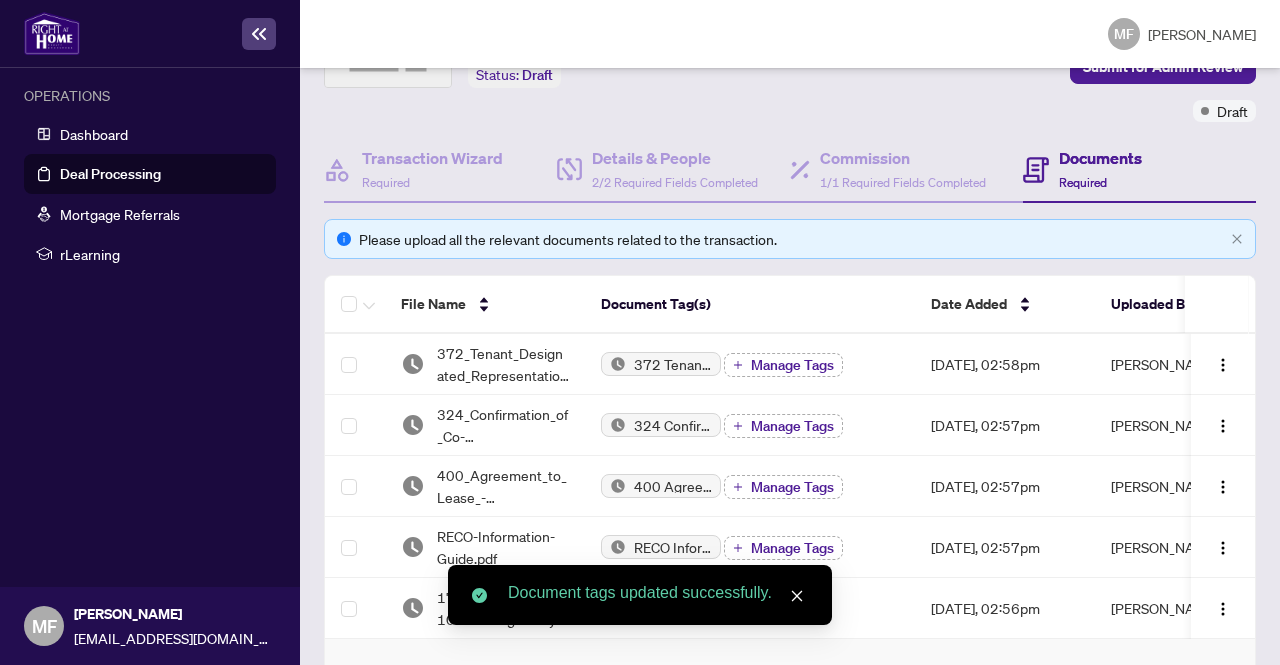 click 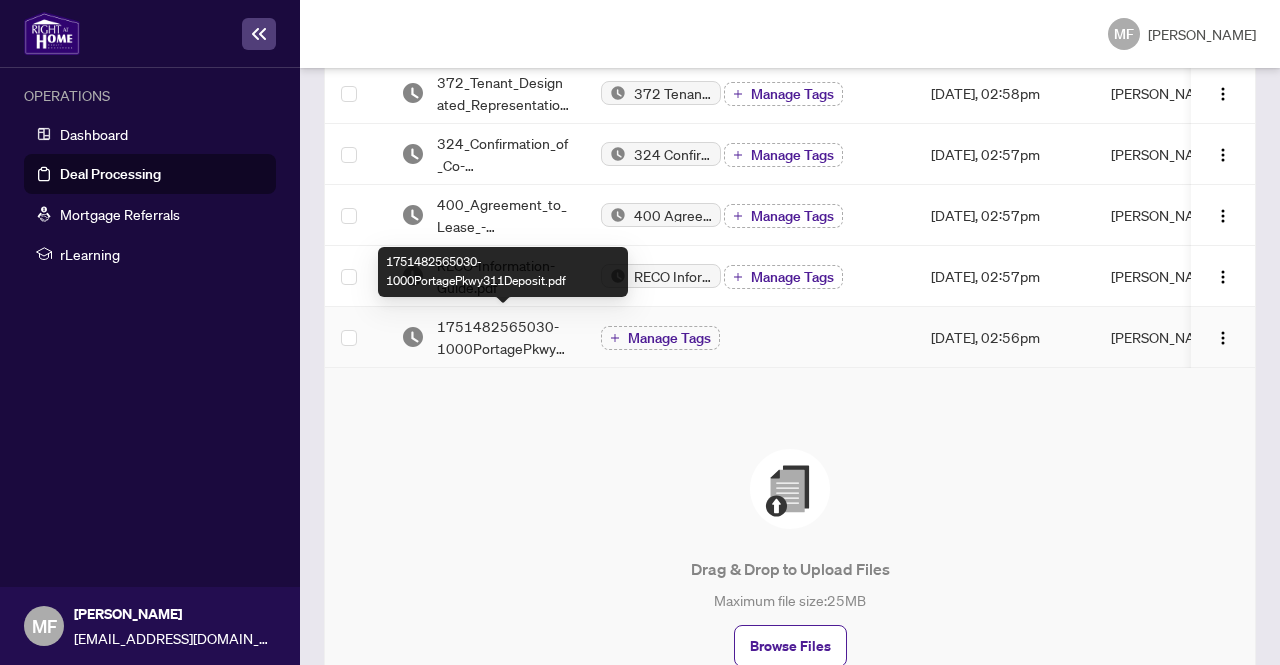 click on "1751482565030-1000PortagePkwy311Deposit.pdf" at bounding box center [503, 337] 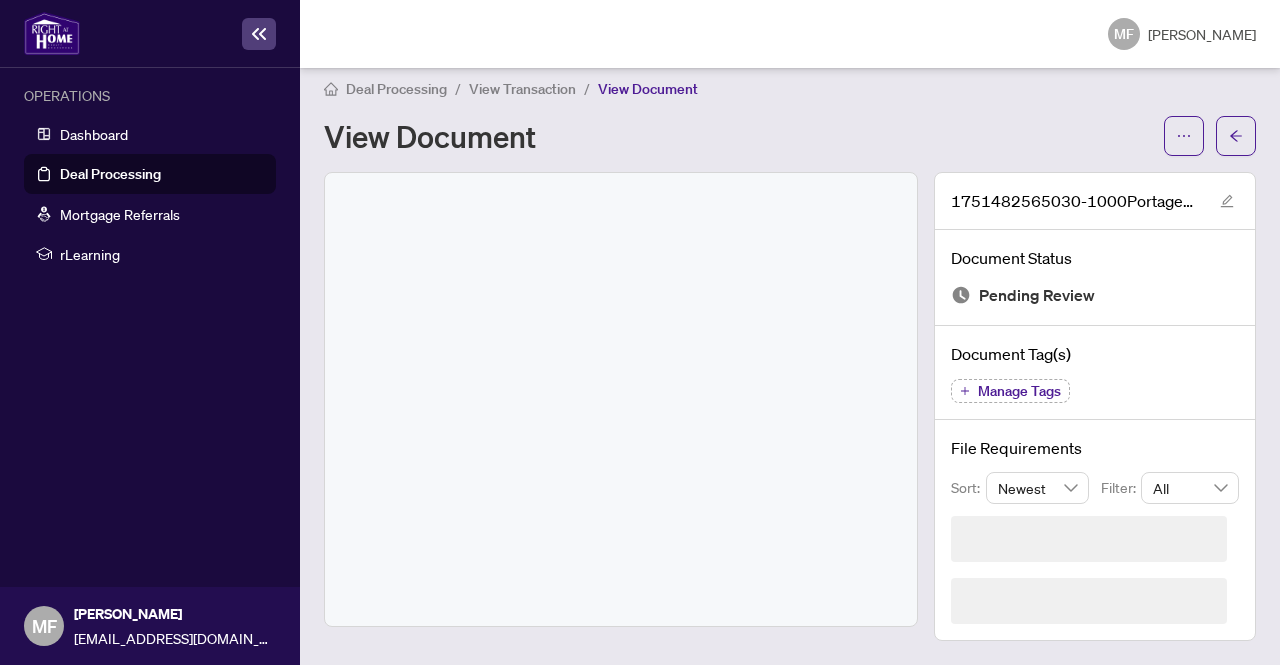 scroll, scrollTop: 0, scrollLeft: 0, axis: both 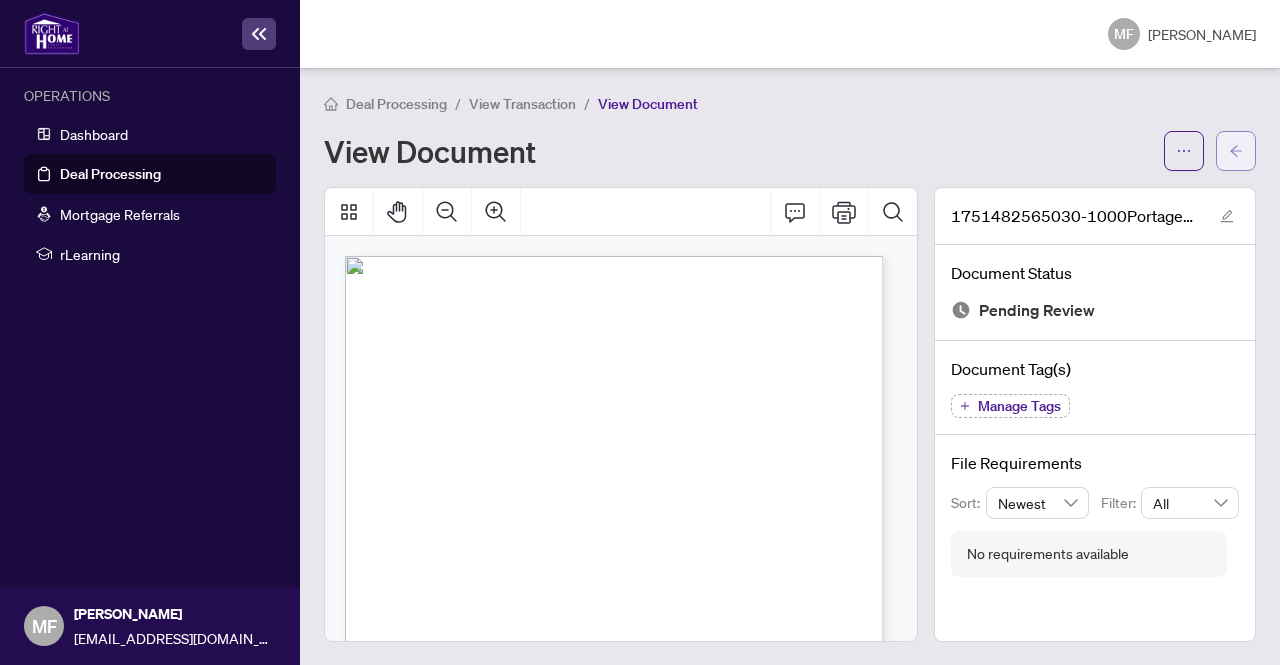 click 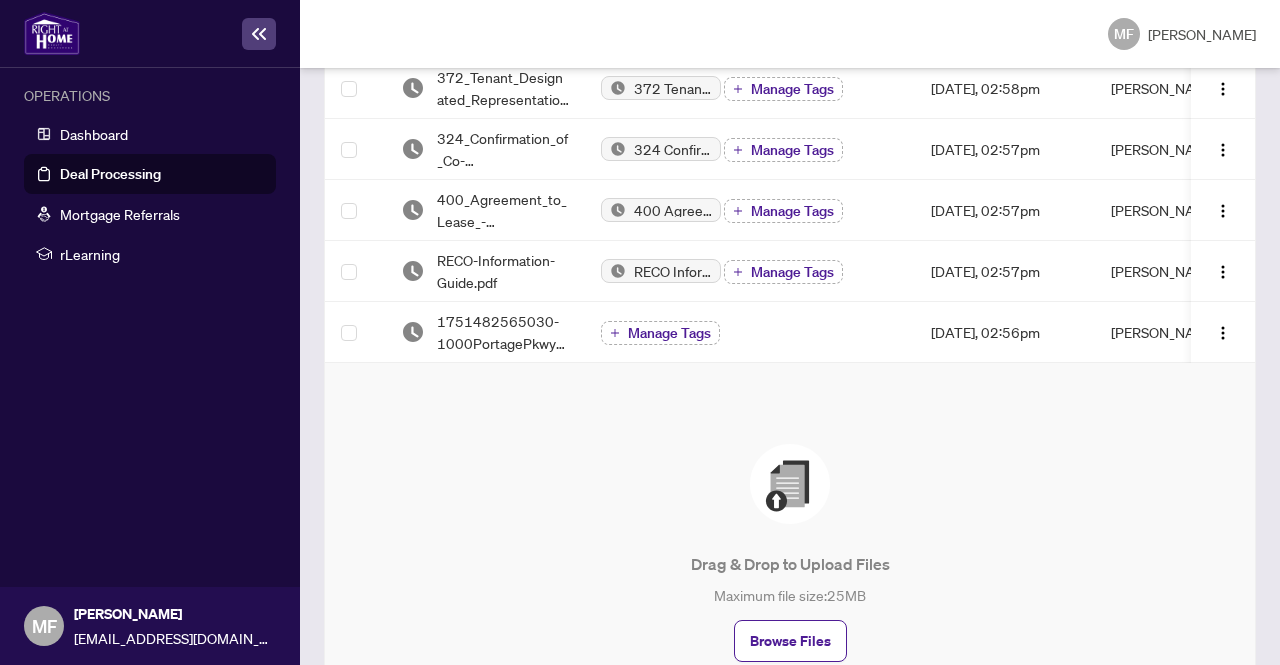 scroll, scrollTop: 418, scrollLeft: 0, axis: vertical 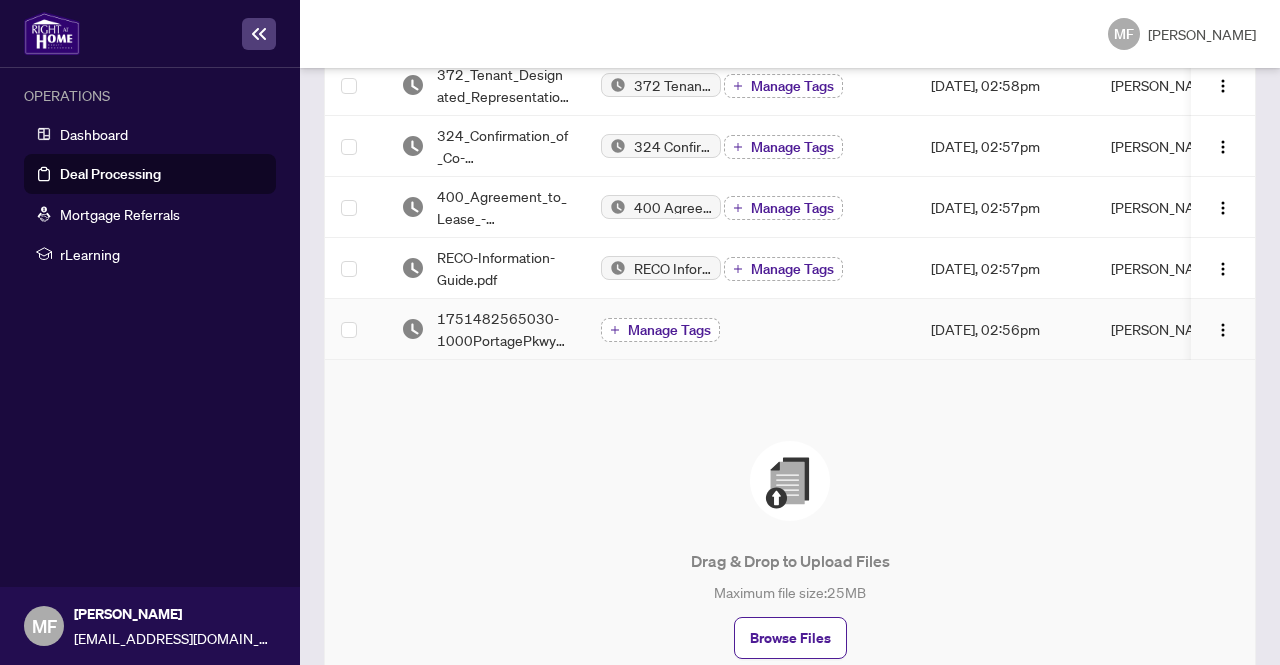 click on "Manage Tags" at bounding box center (669, 330) 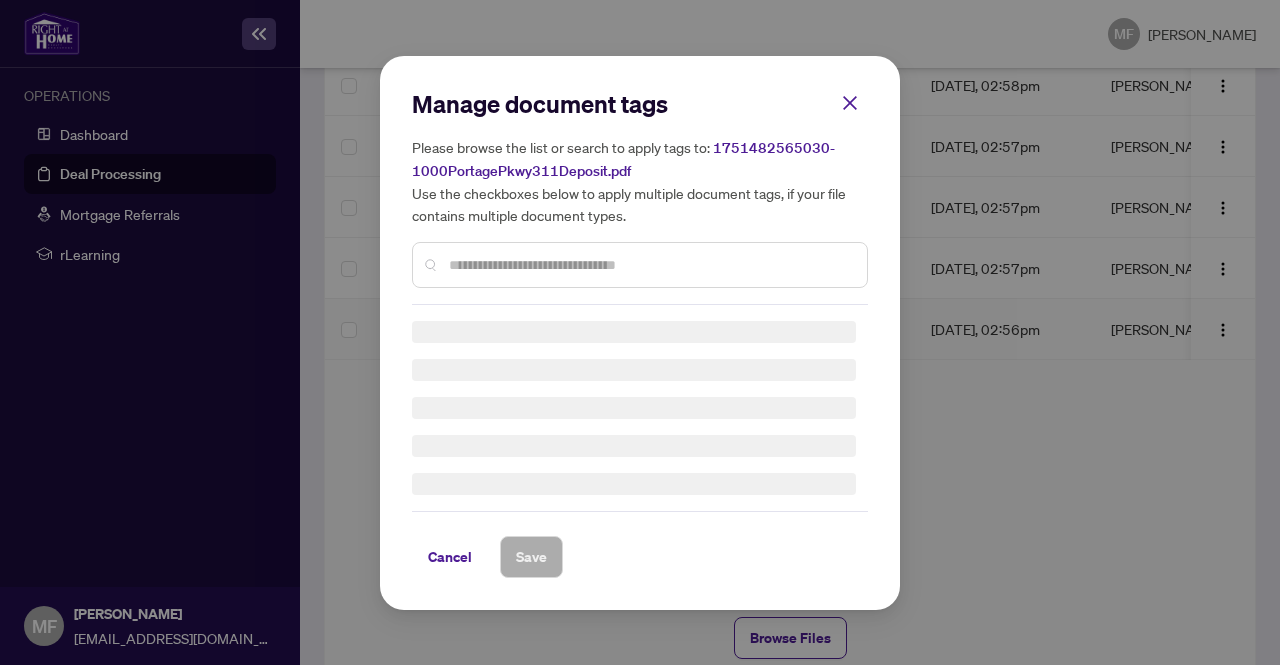 click at bounding box center (650, 265) 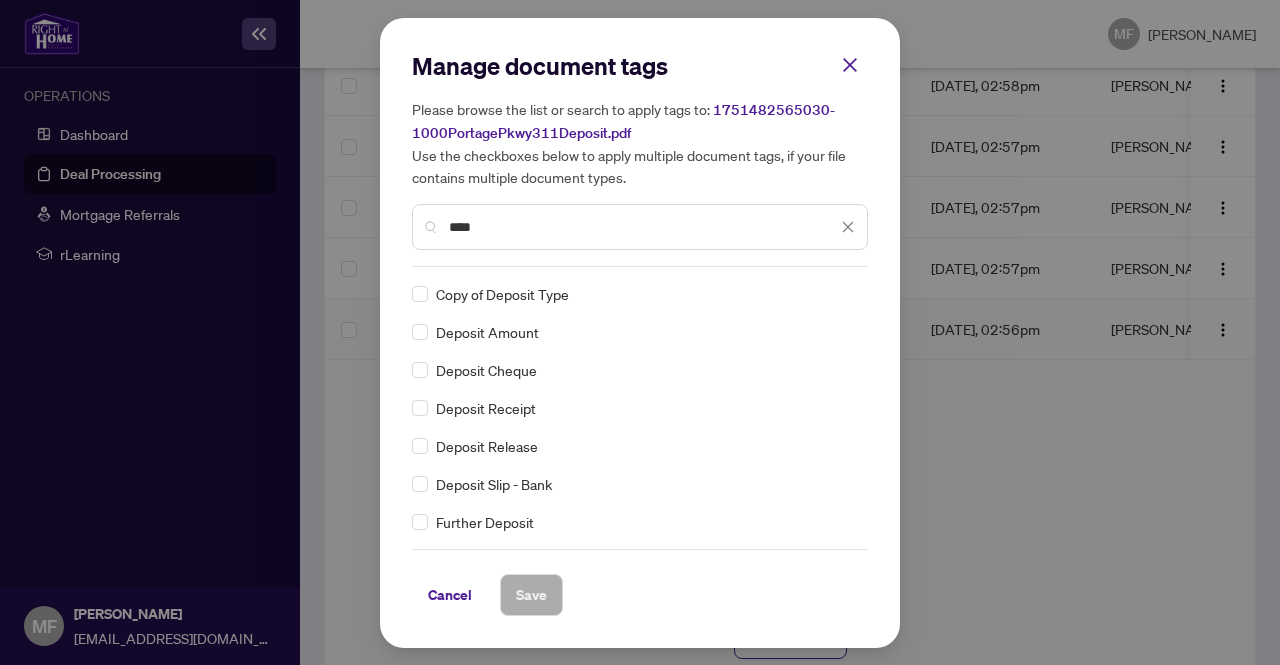type on "****" 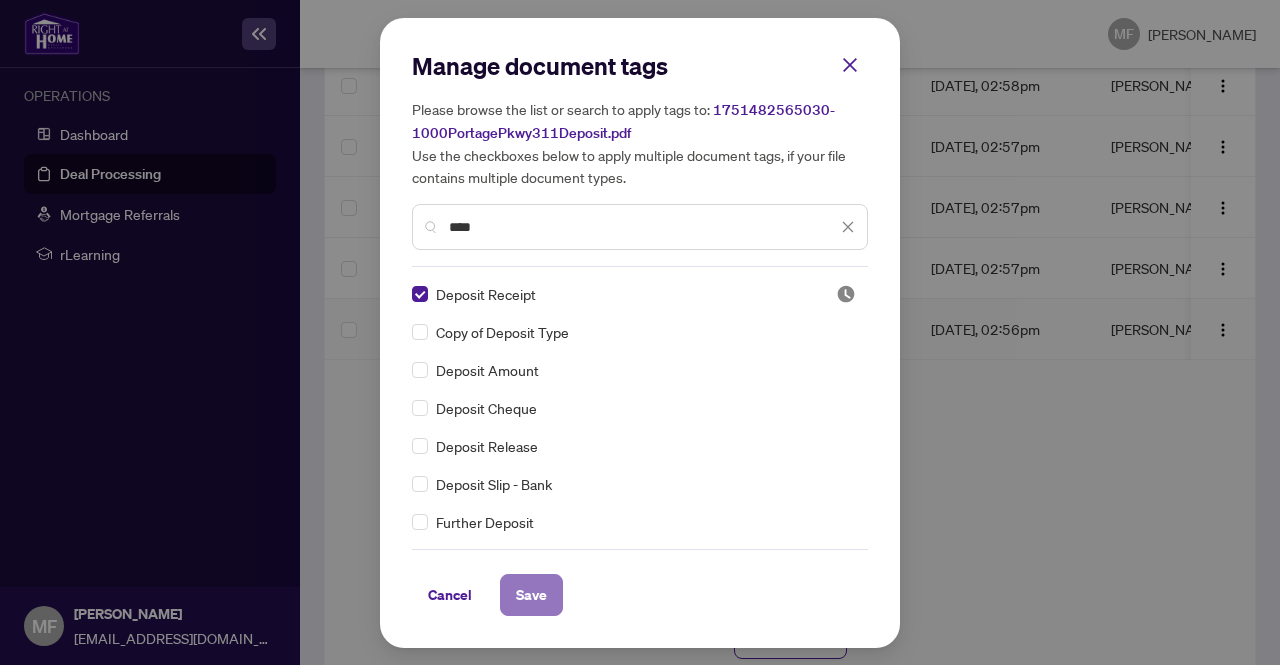 click on "Save" at bounding box center [531, 595] 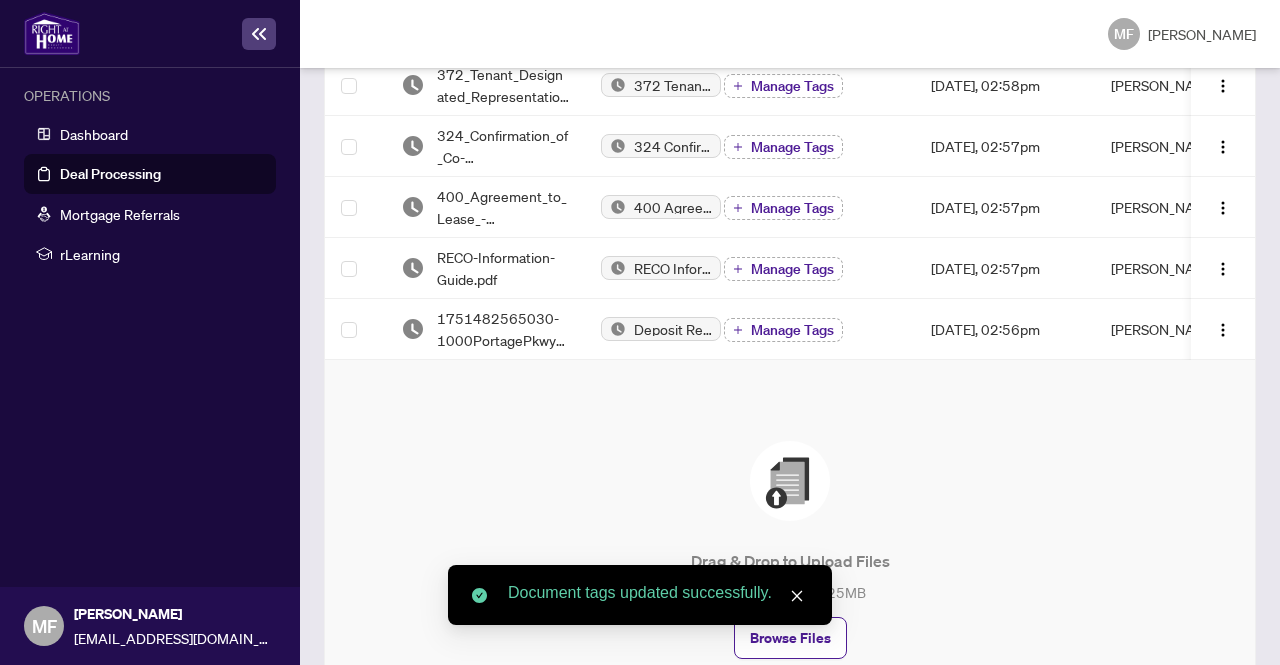 scroll, scrollTop: 0, scrollLeft: 0, axis: both 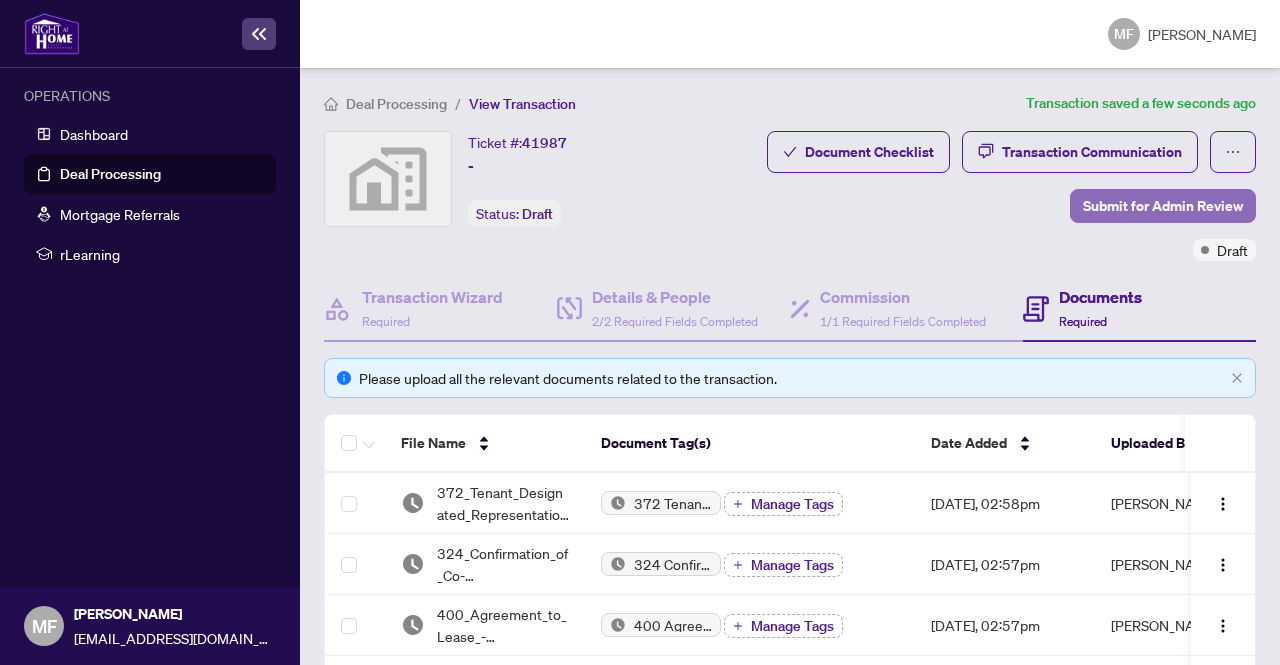 click on "Submit for Admin Review" at bounding box center [1163, 206] 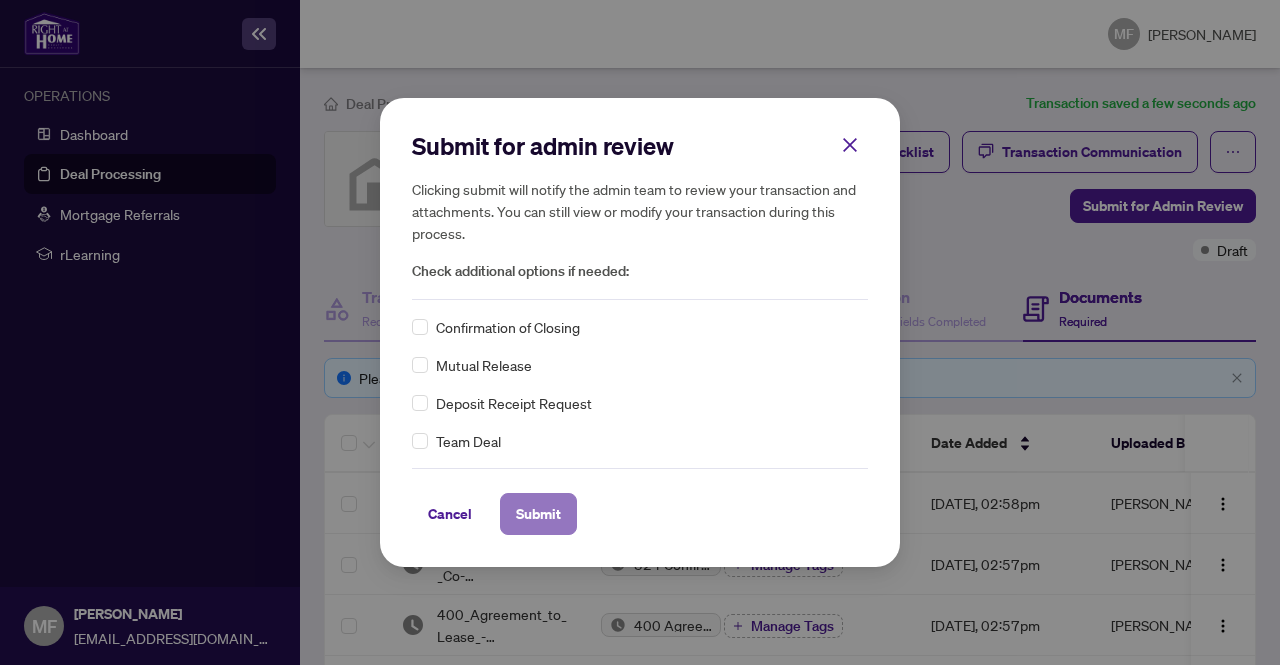 click on "Submit" at bounding box center (538, 514) 